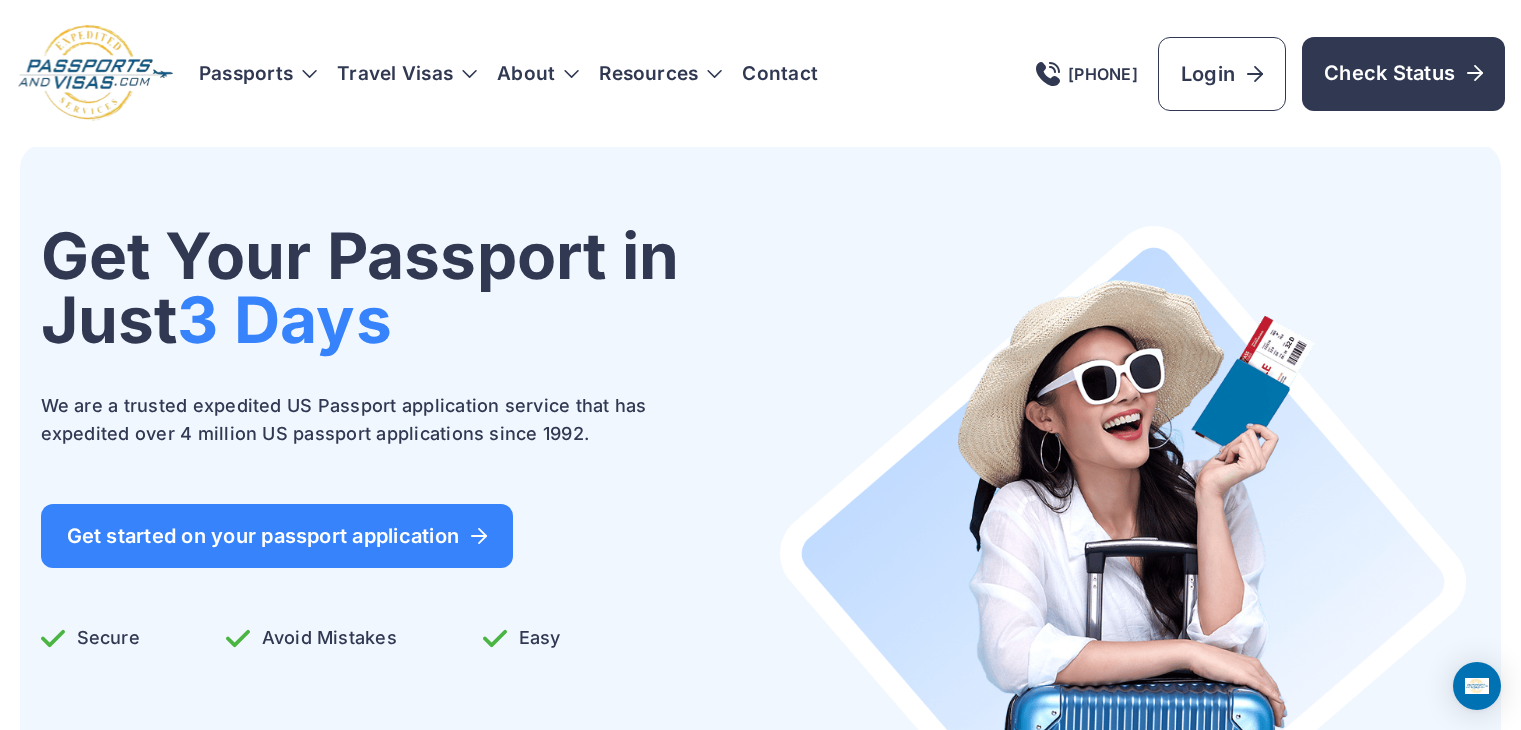 scroll, scrollTop: 0, scrollLeft: 0, axis: both 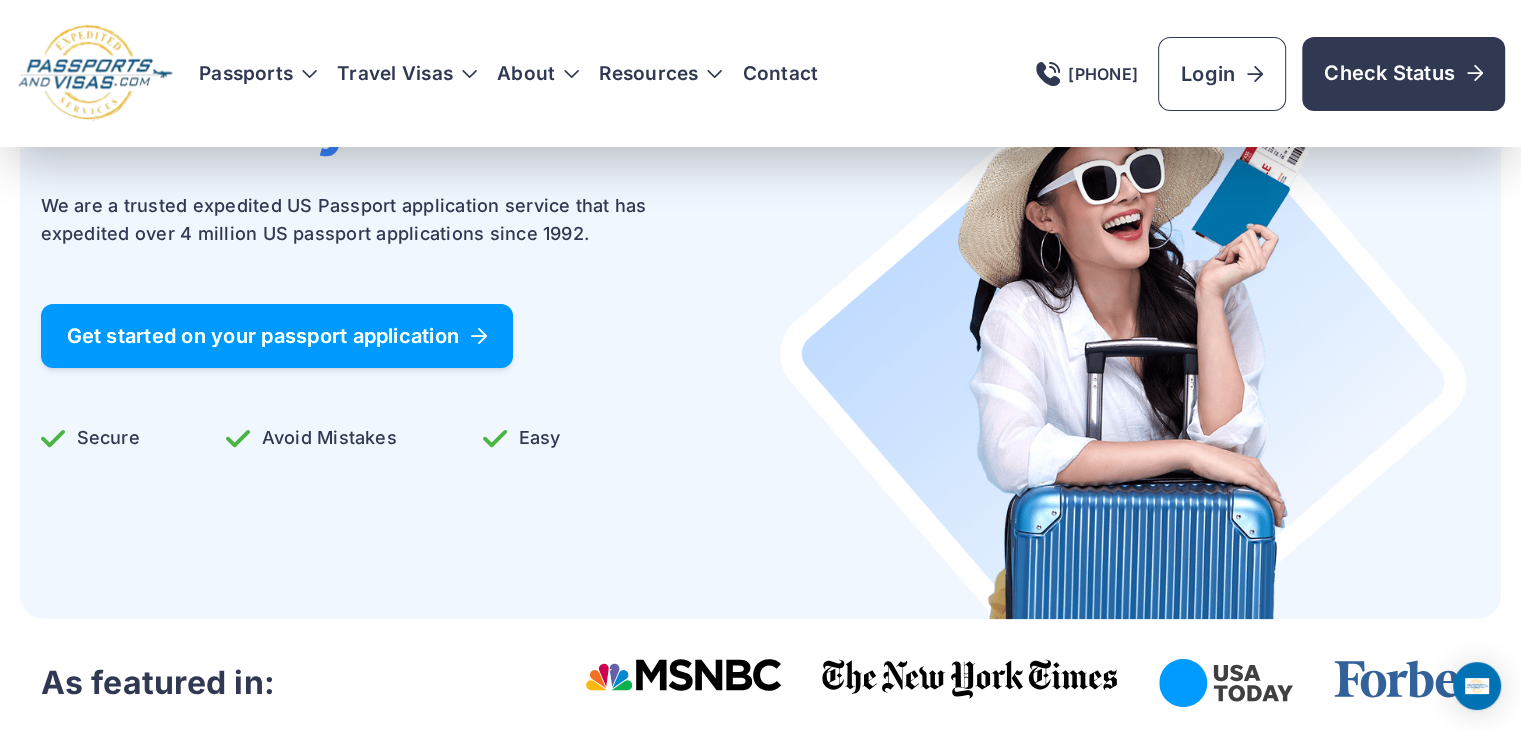 click on "Get started on your passport application" at bounding box center (277, 336) 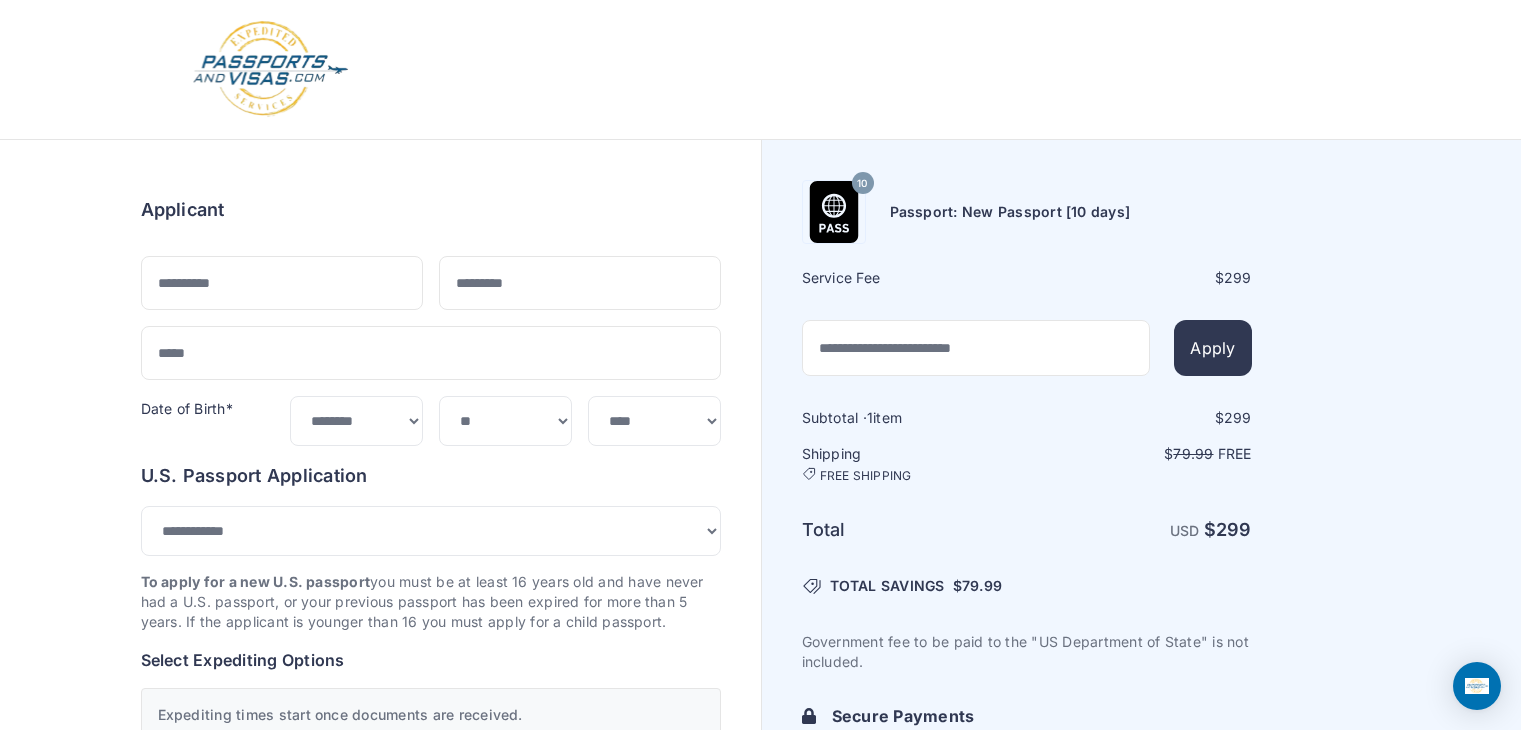 select on "***" 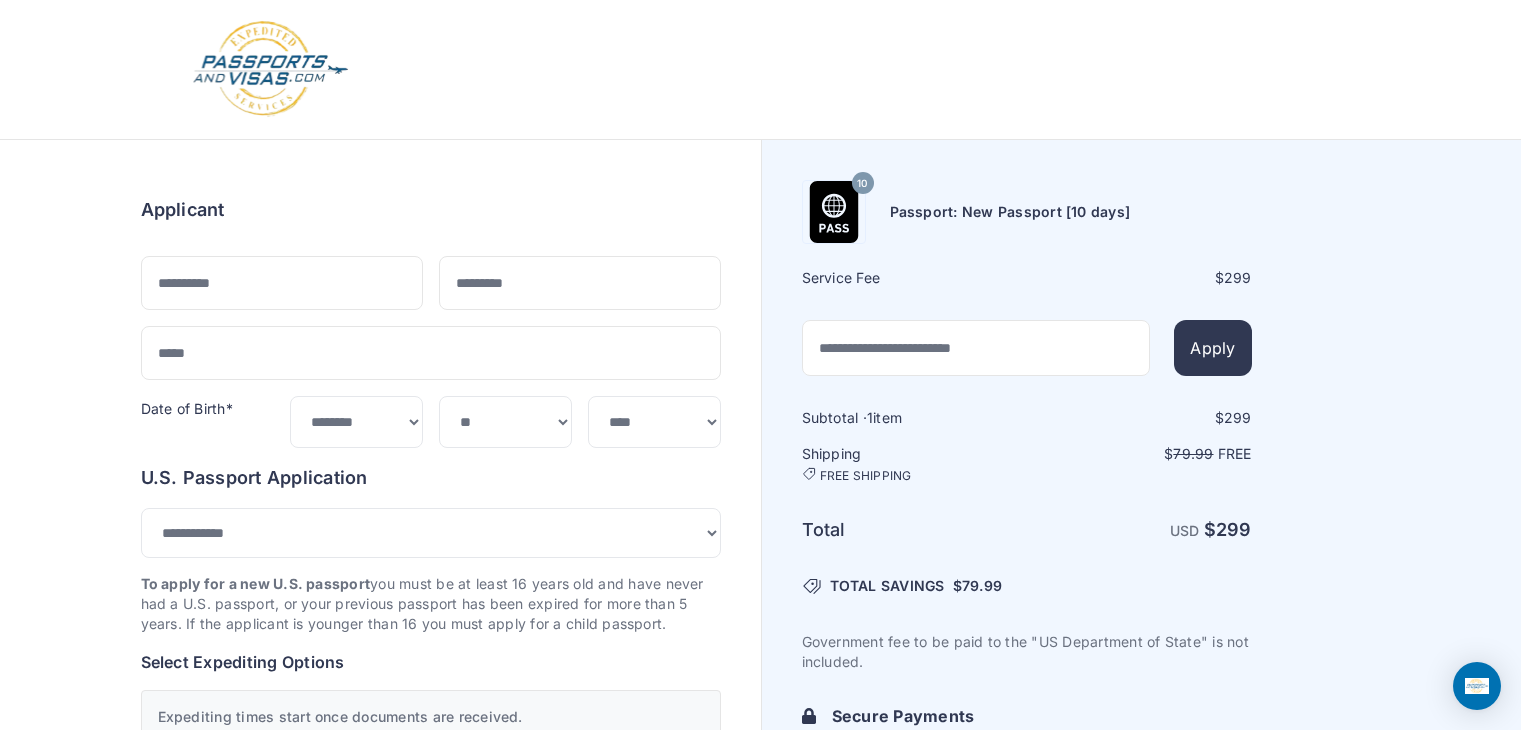 scroll, scrollTop: 0, scrollLeft: 0, axis: both 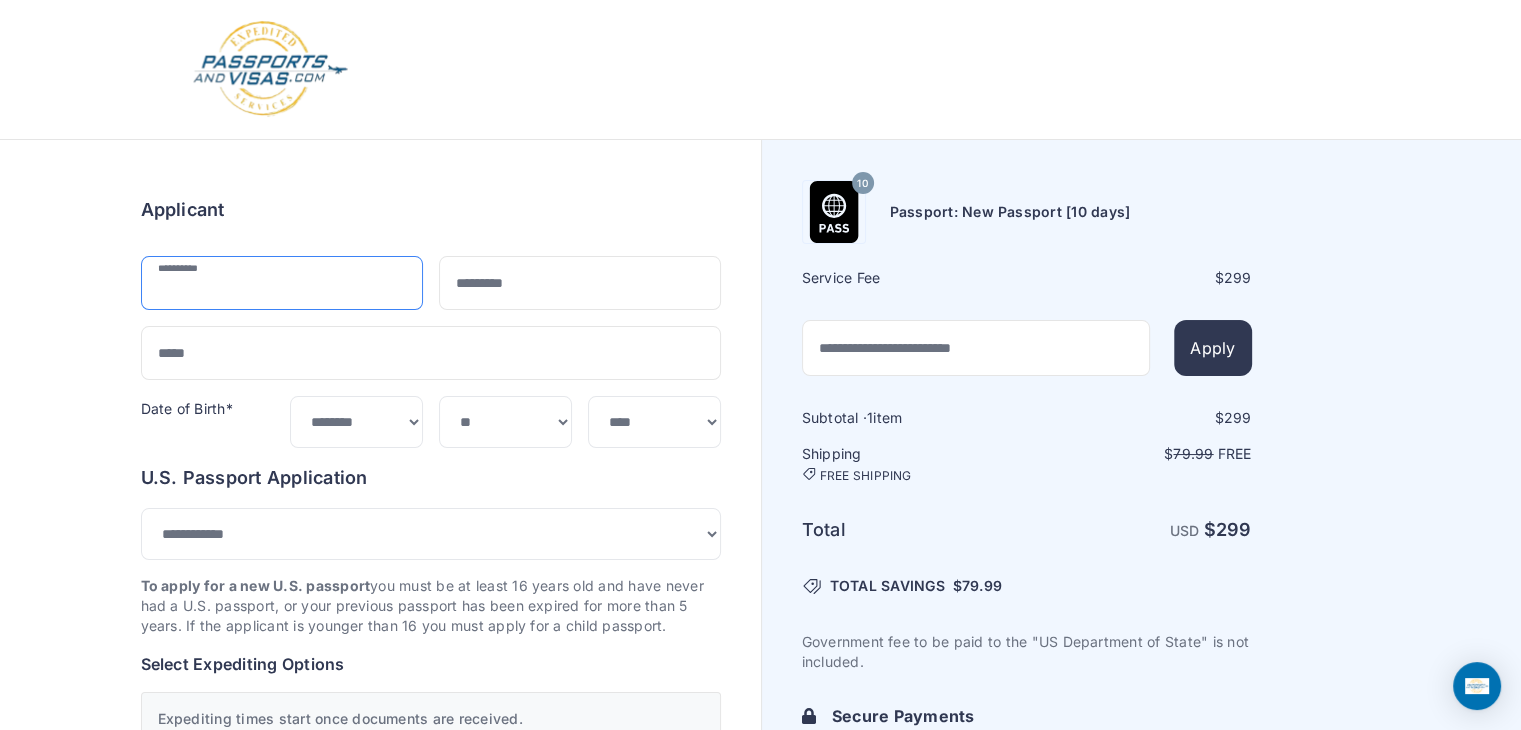 click at bounding box center (282, 283) 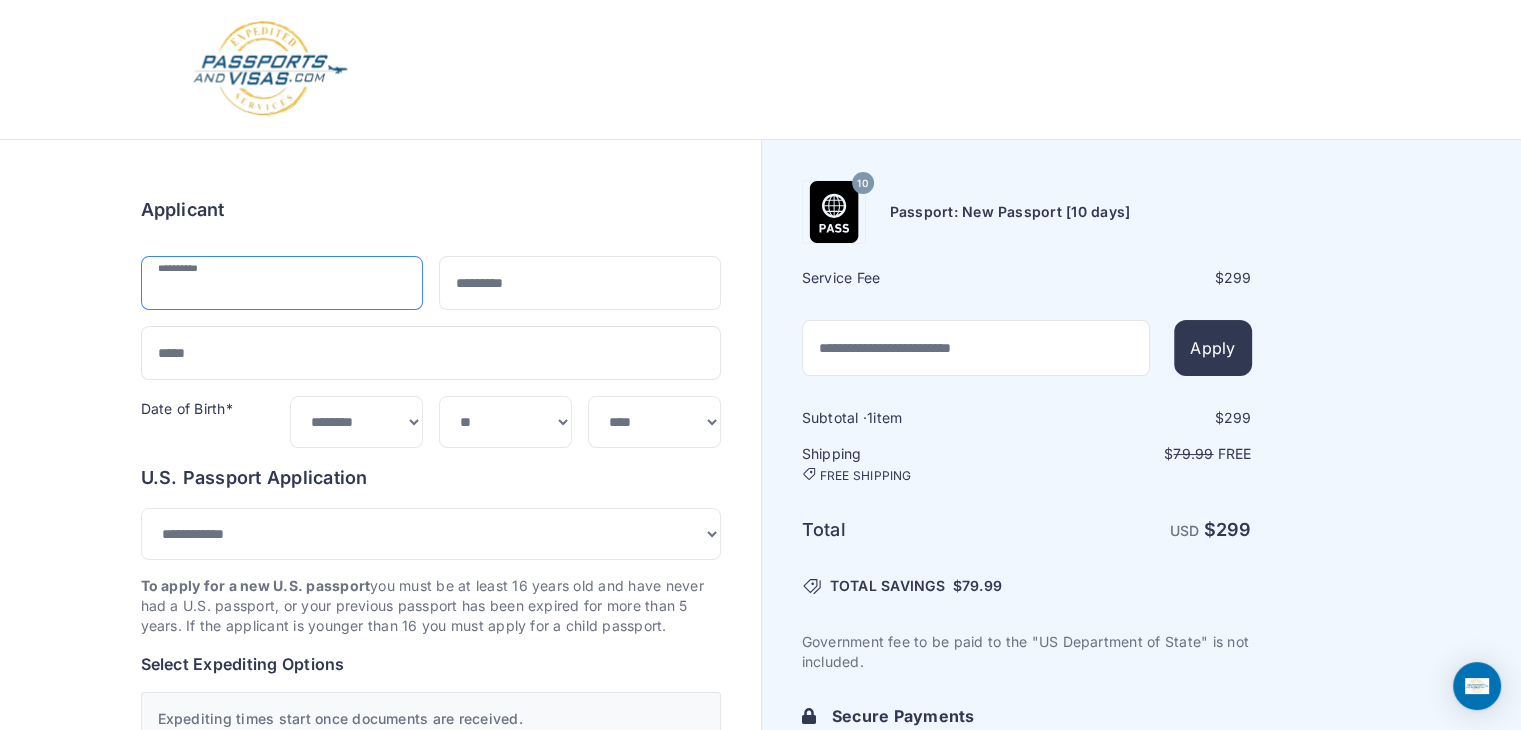 click at bounding box center (282, 283) 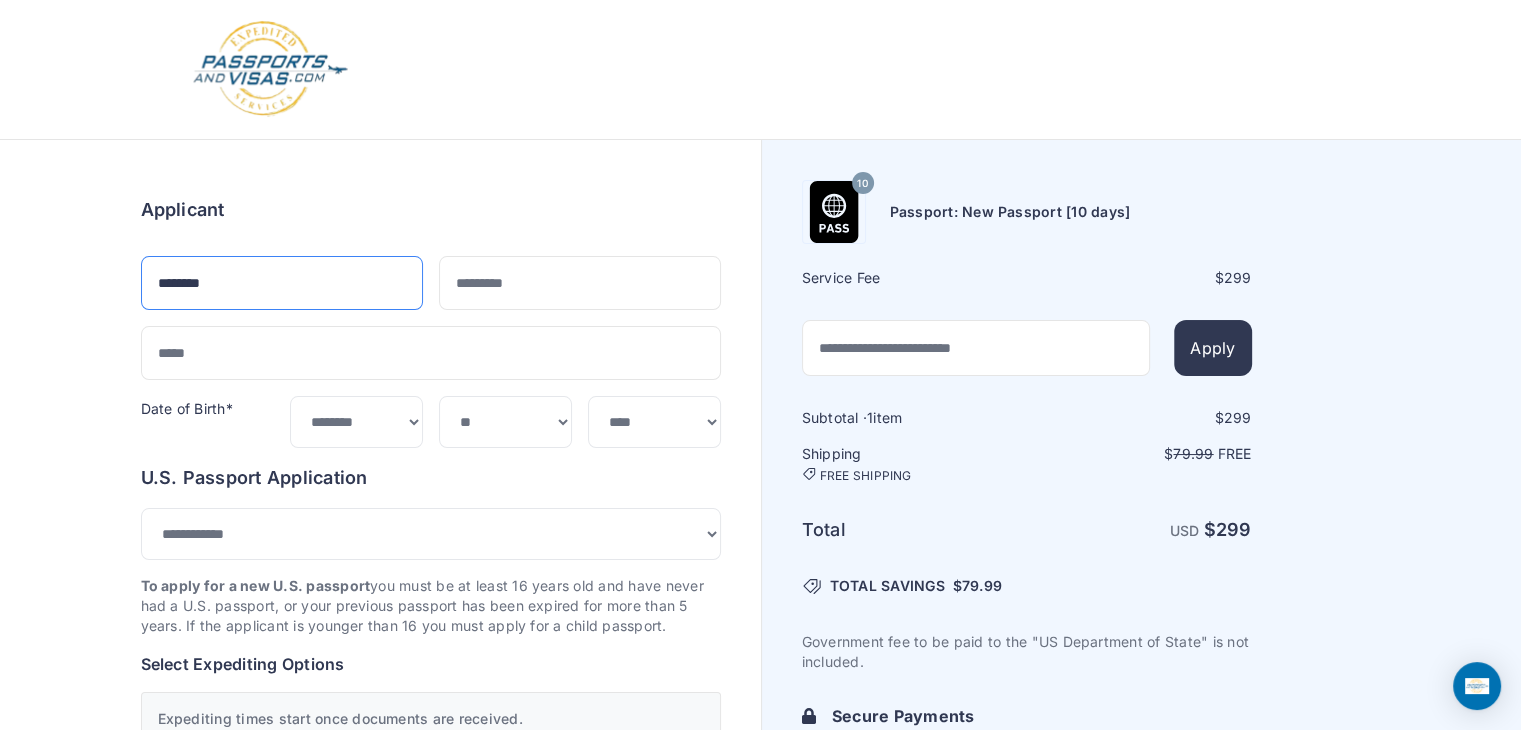 type on "********" 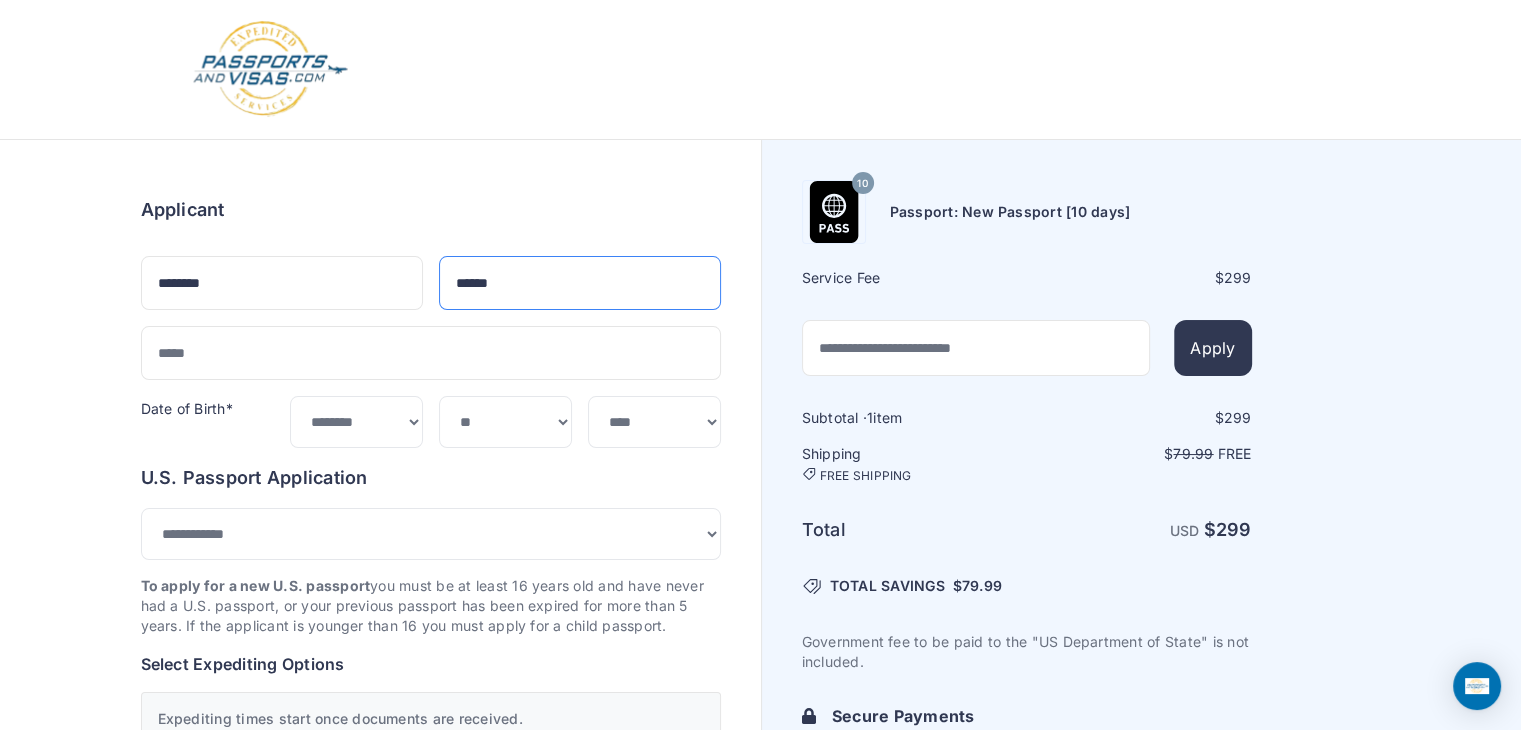 type on "******" 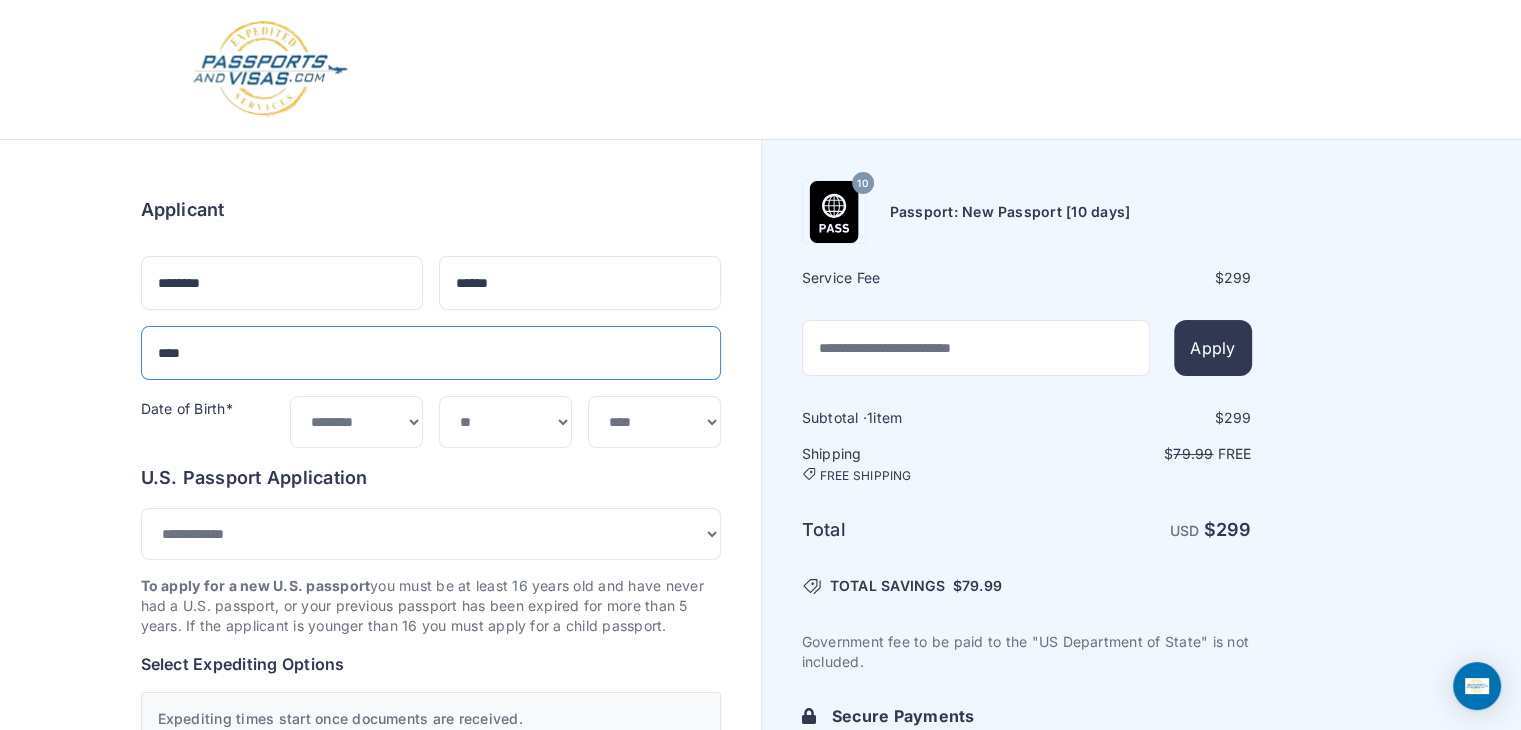 type on "**********" 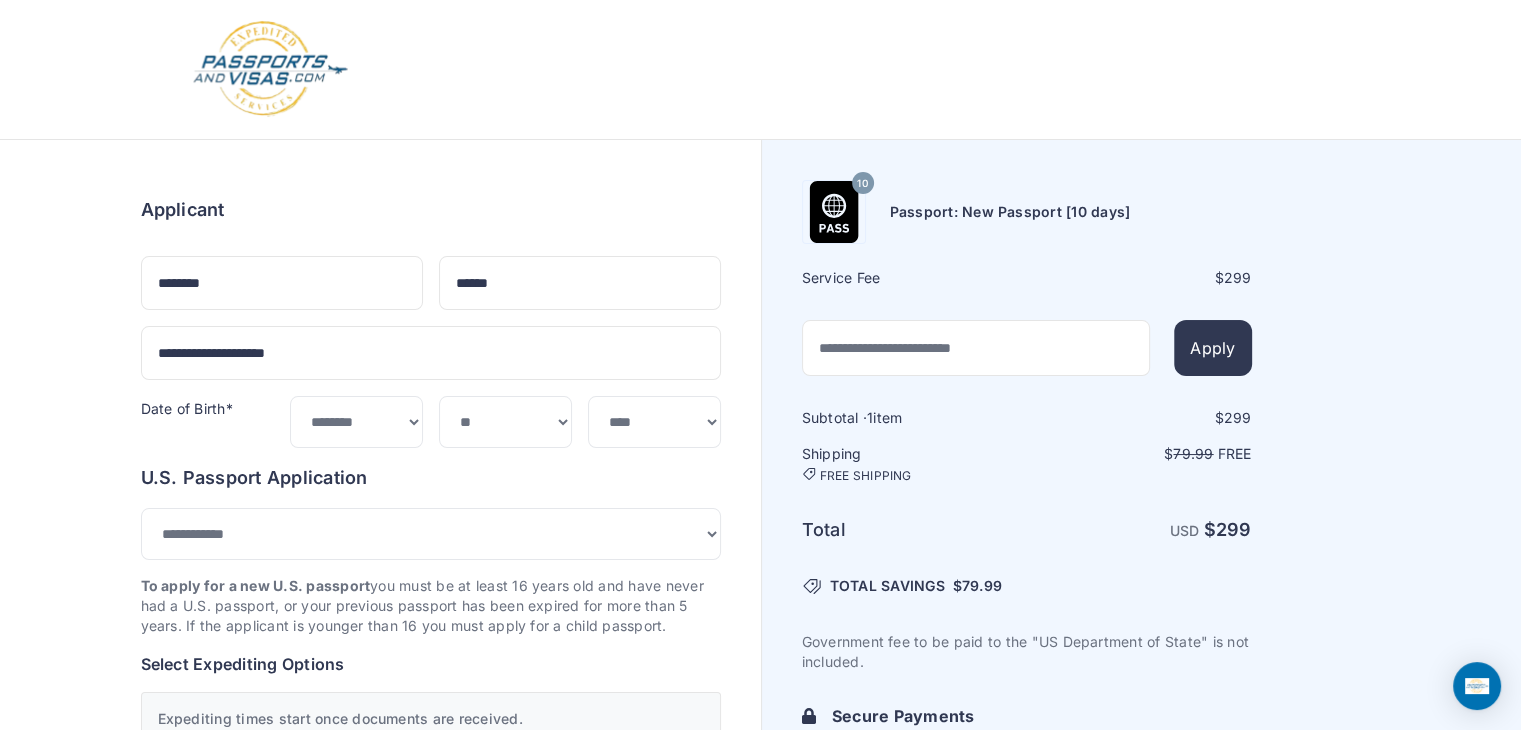 type on "**********" 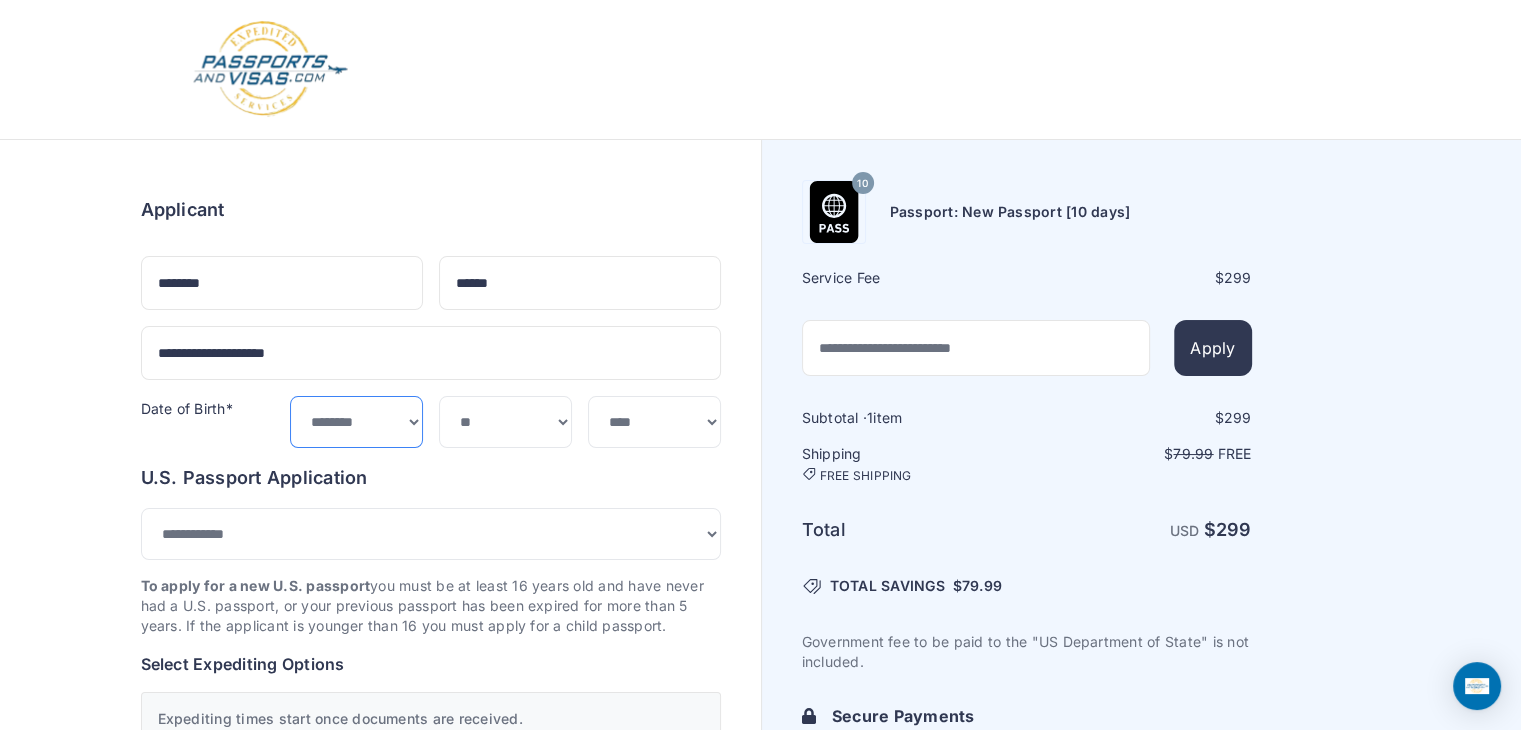 click on "*****
*******
********
*****
*****
***
****
****
******
*********
*******
********
********" at bounding box center [356, 422] 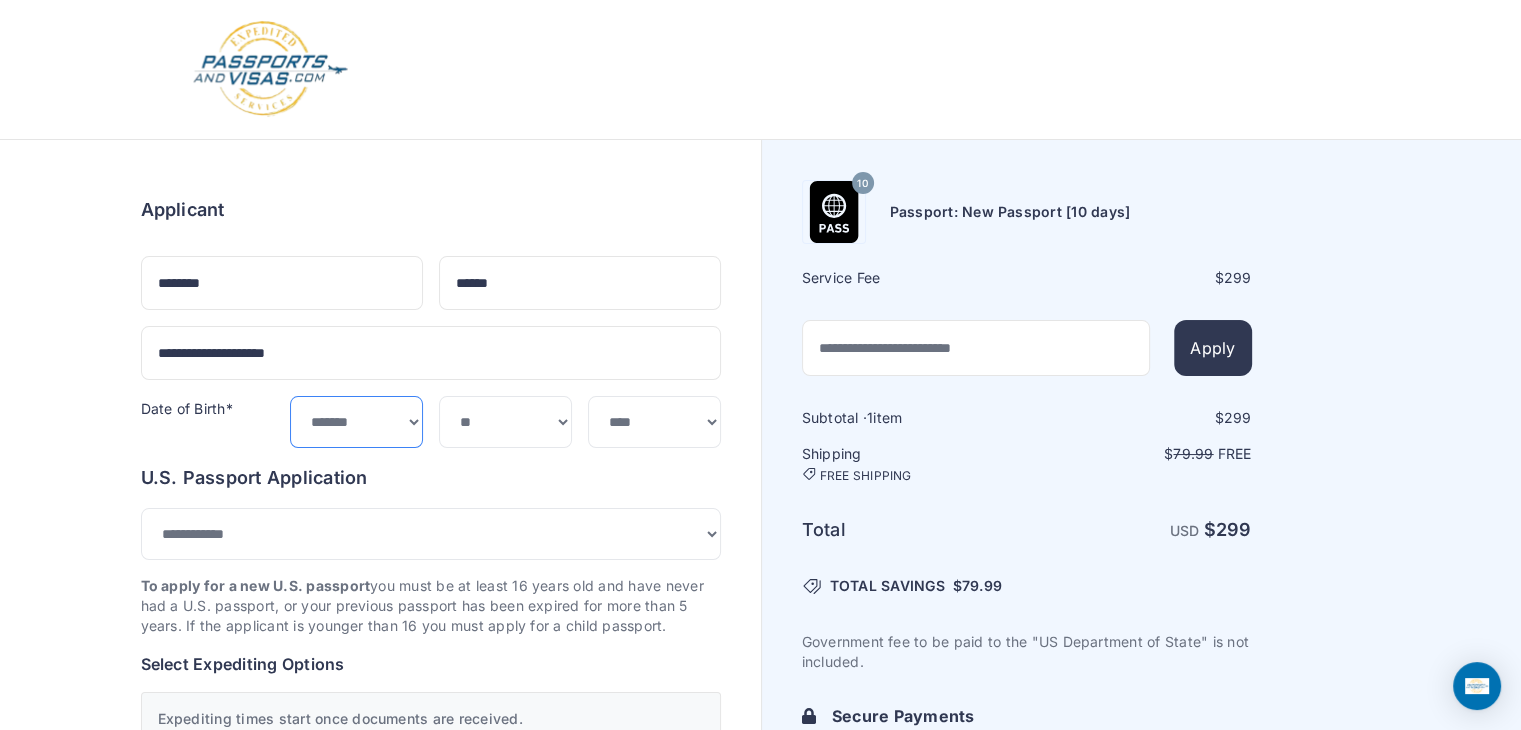 click on "*****
*******
********
*****
*****
***
****
****
******
*********
*******
********
********" at bounding box center (356, 422) 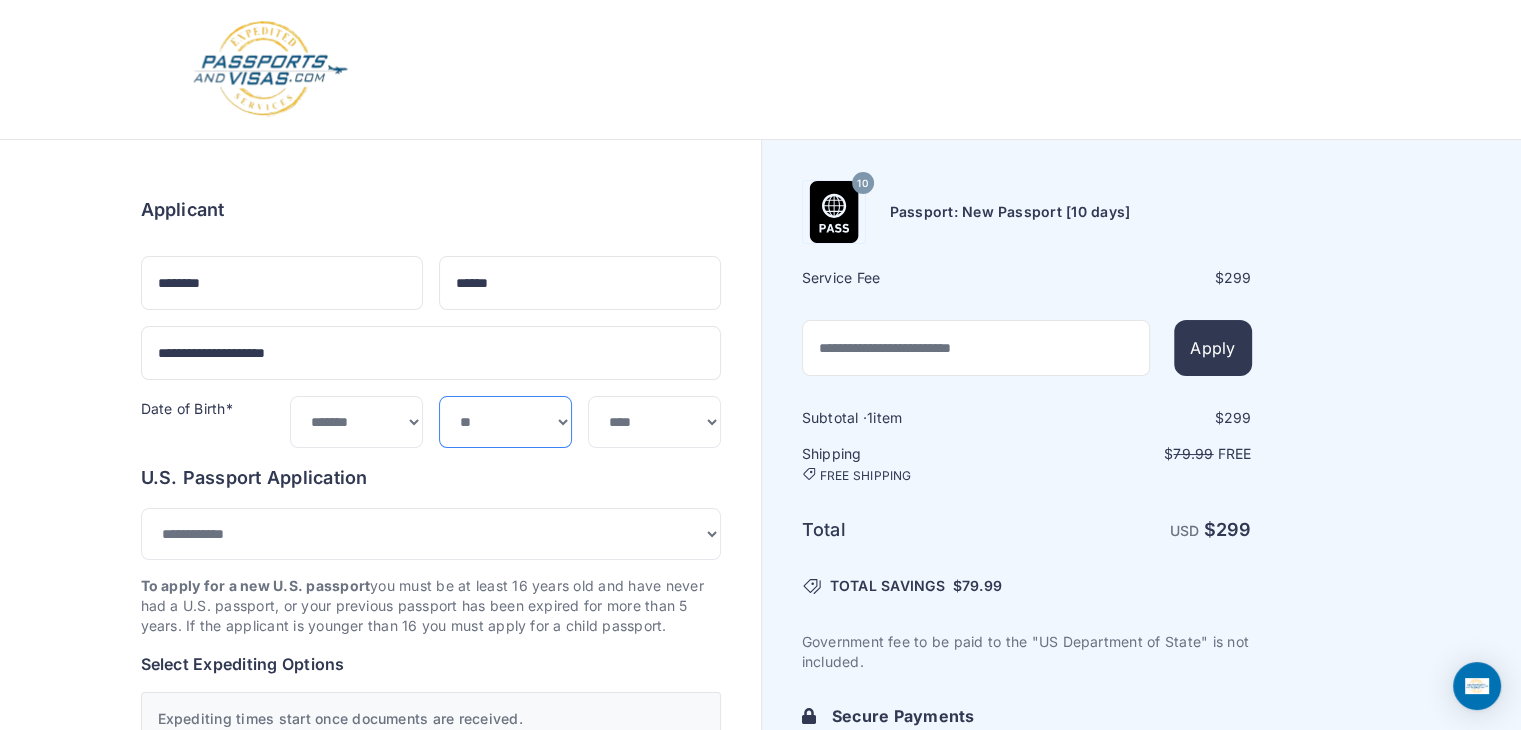 click on "***
*
*
*
*
*
*
*
*
*
**
**
**
**
** ** ** ** ** **" at bounding box center [505, 422] 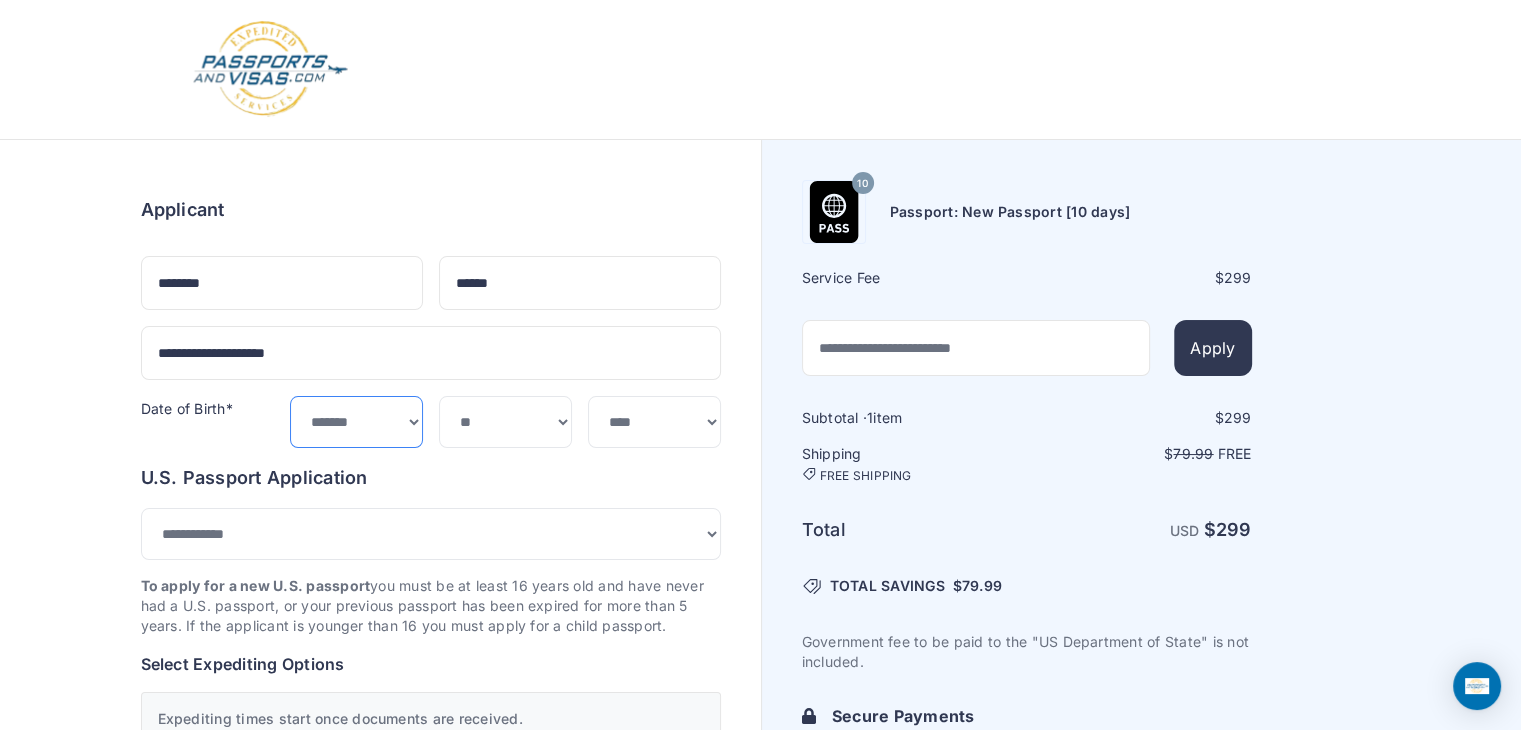 click on "*****
*******
********
*****
*****
***
****
****
******
*********
*******
********
********" at bounding box center (356, 422) 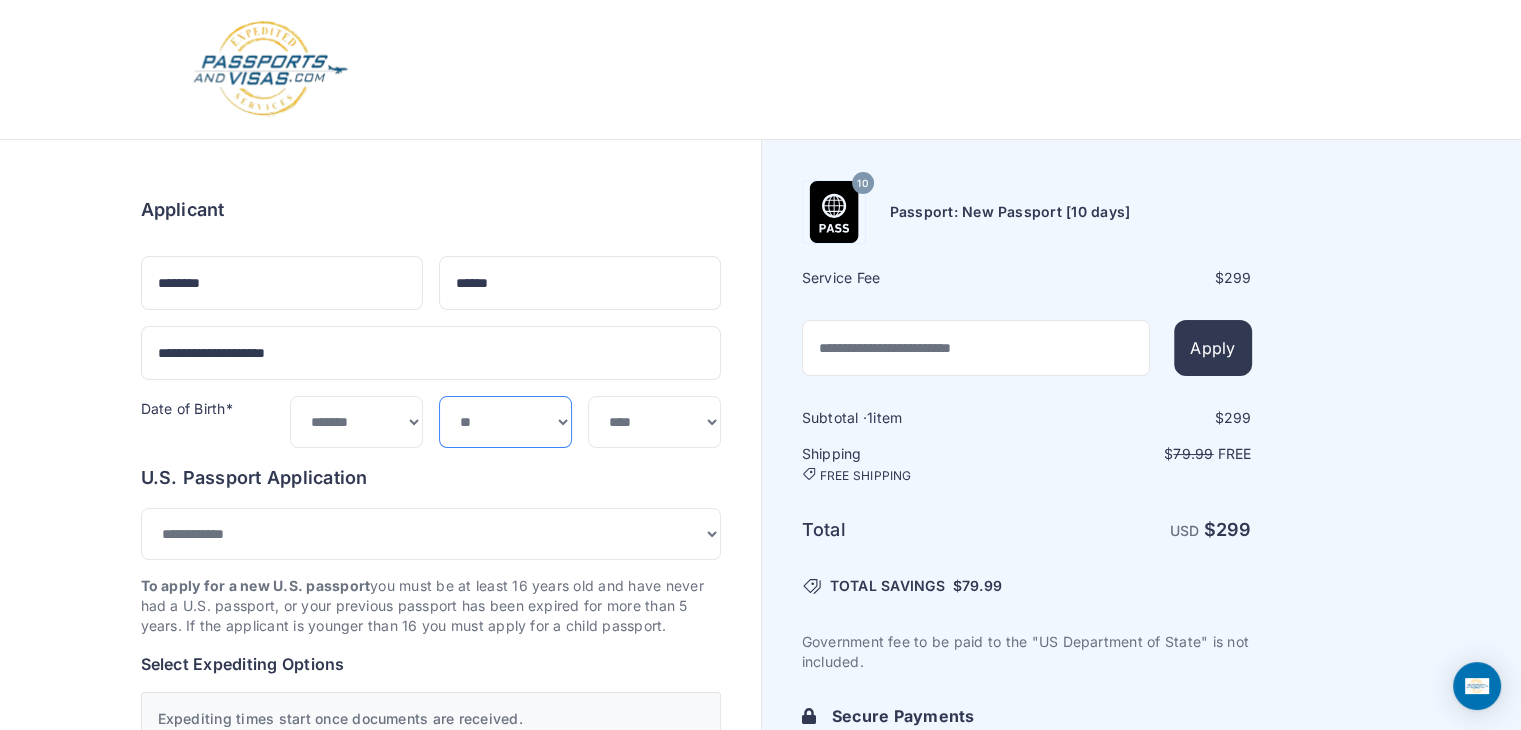 click on "***
*
*
*
*
*
*
*
*
*
**
**
**
**
** ** ** ** ** **" at bounding box center (505, 422) 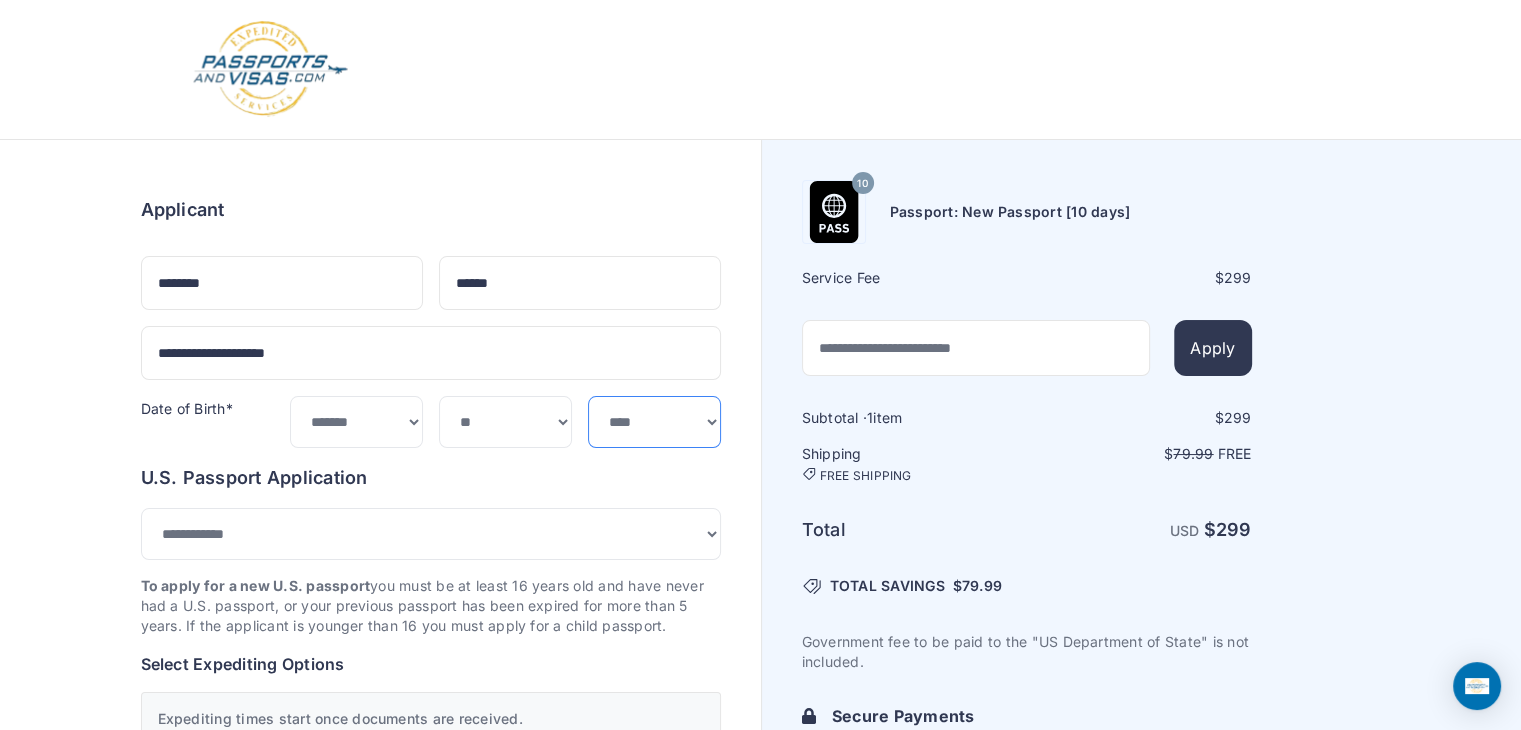 click on "****
****
****
****
****
****
****
****
****
****
****
****
****
**** **** **** **** **** **** **** **** **** **** ****" at bounding box center (654, 422) 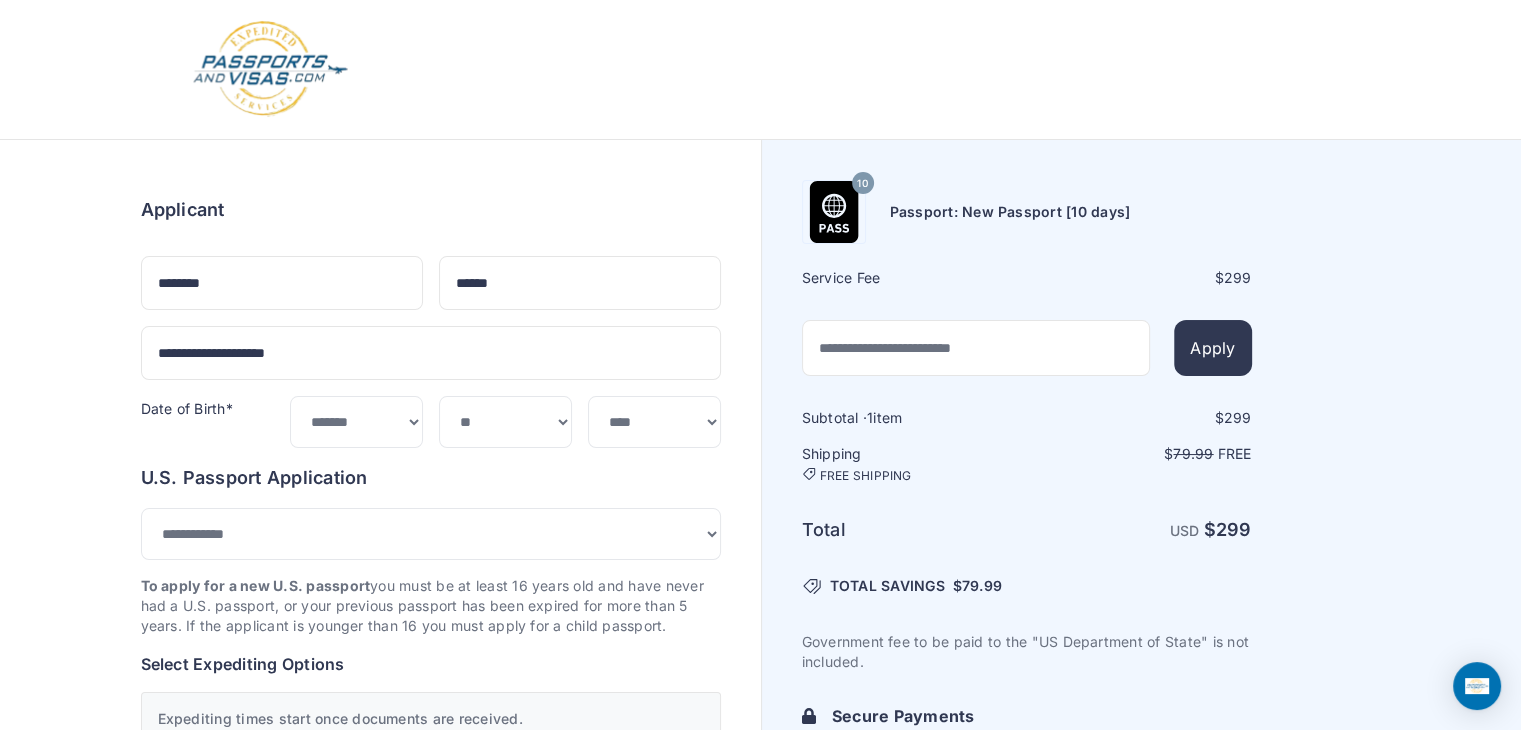 click on "U.S. Passport Application" at bounding box center [431, 478] 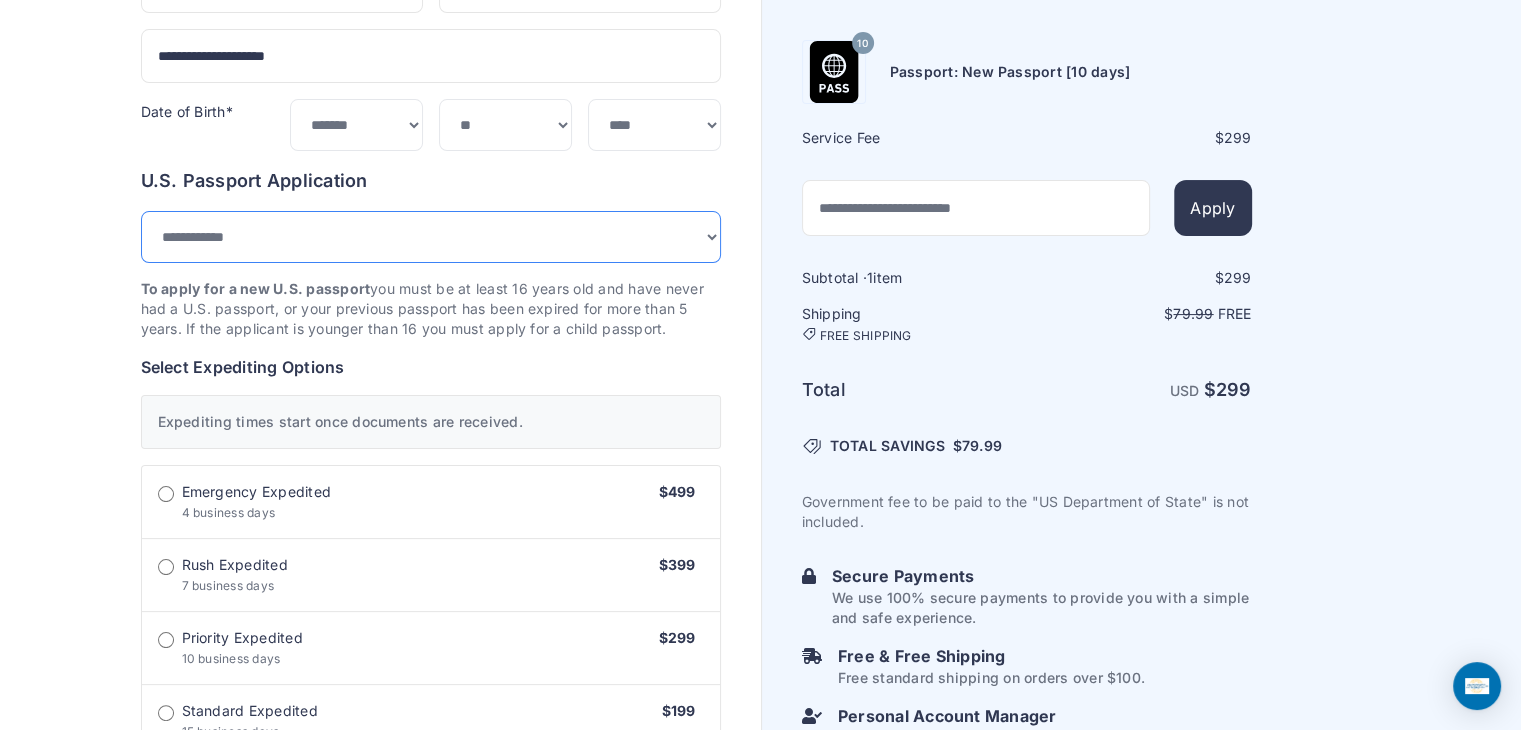 click on "**********" at bounding box center (431, 237) 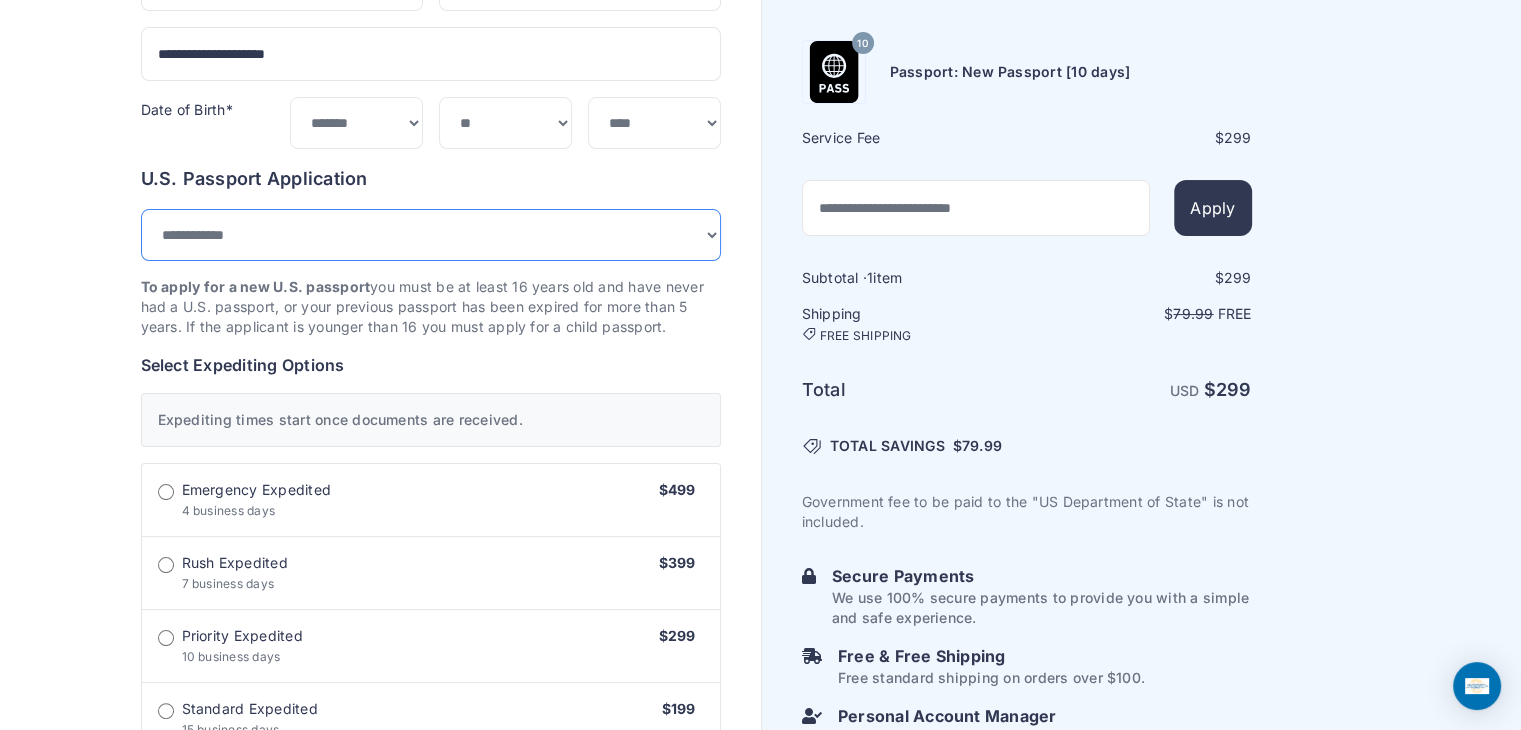 scroll, scrollTop: 300, scrollLeft: 0, axis: vertical 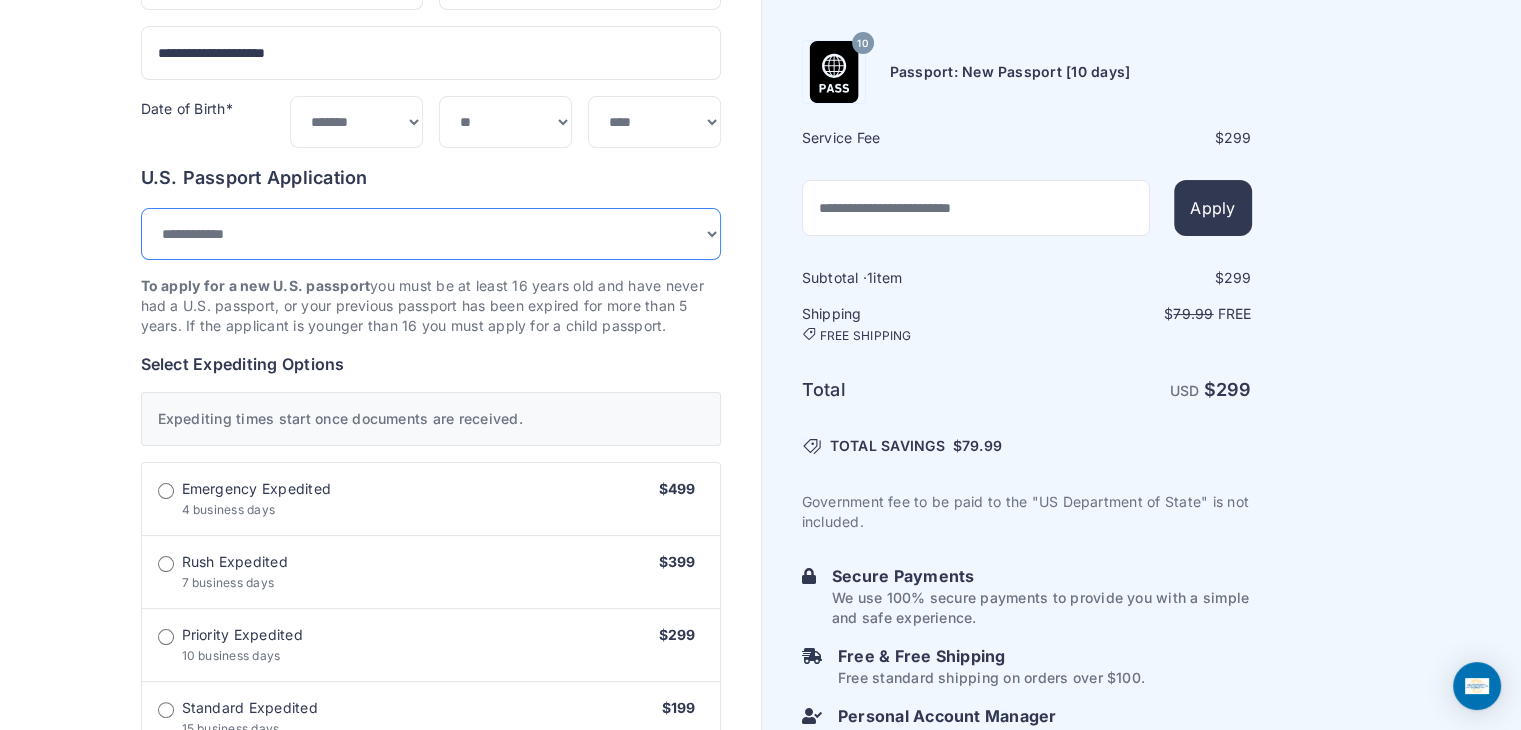 click on "**********" at bounding box center (431, 234) 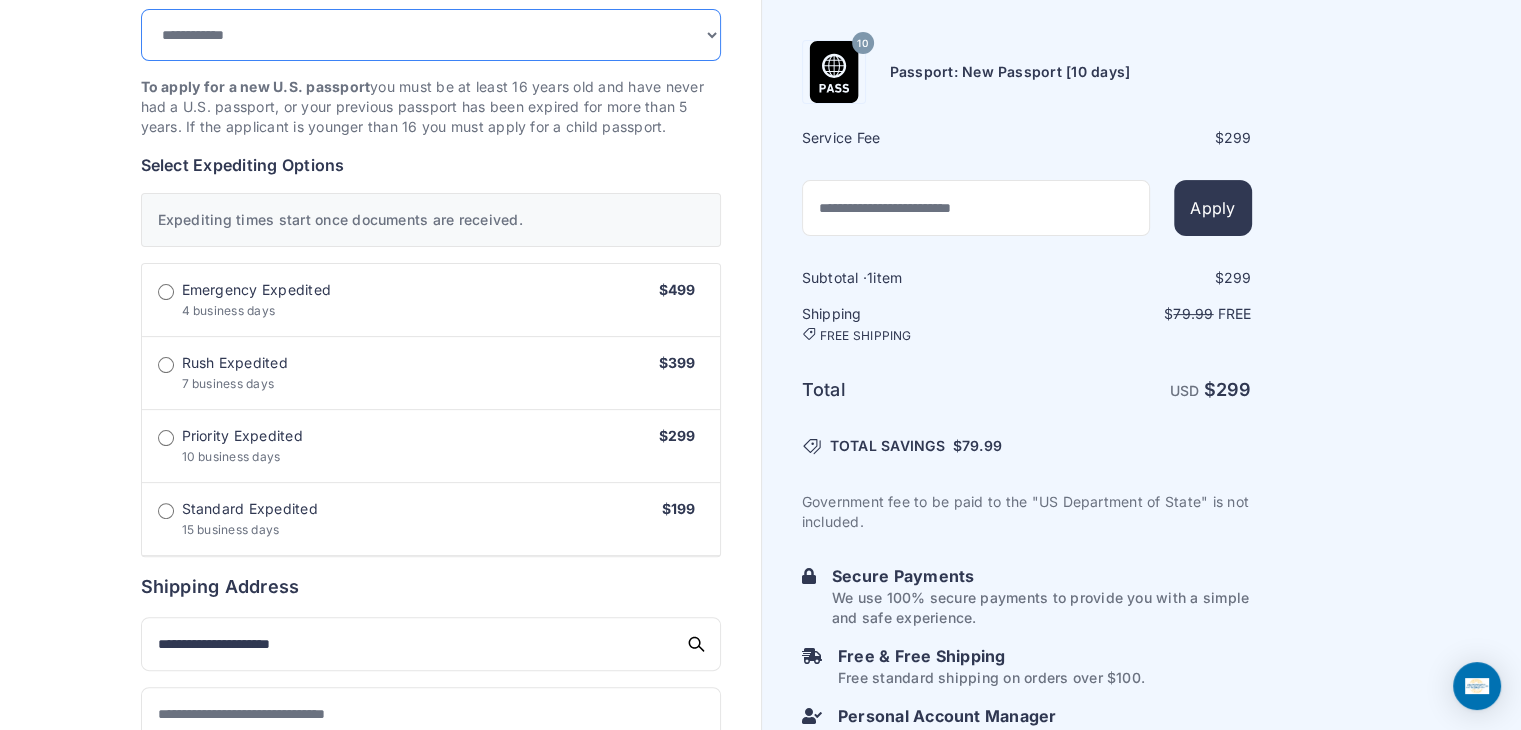 scroll, scrollTop: 500, scrollLeft: 0, axis: vertical 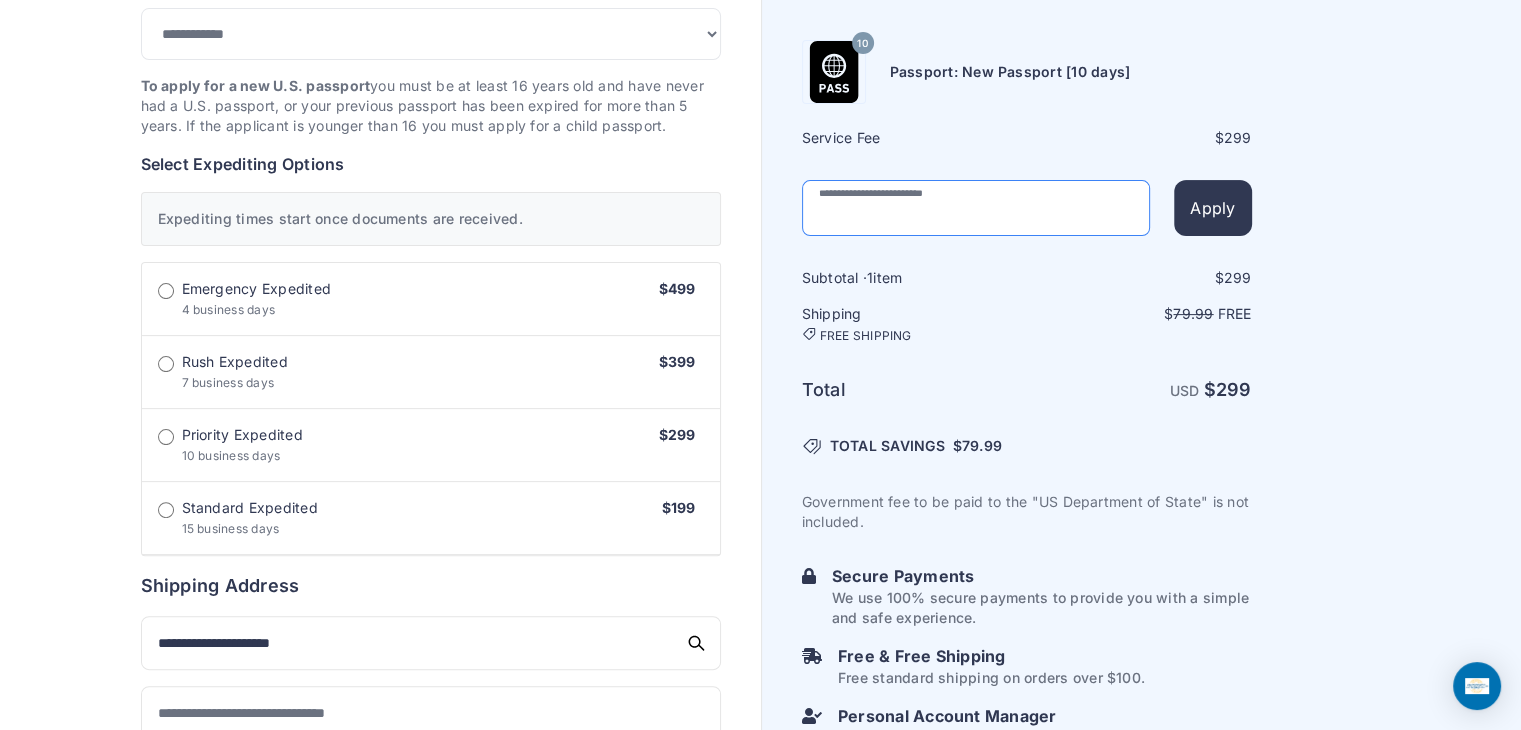 click at bounding box center [976, 208] 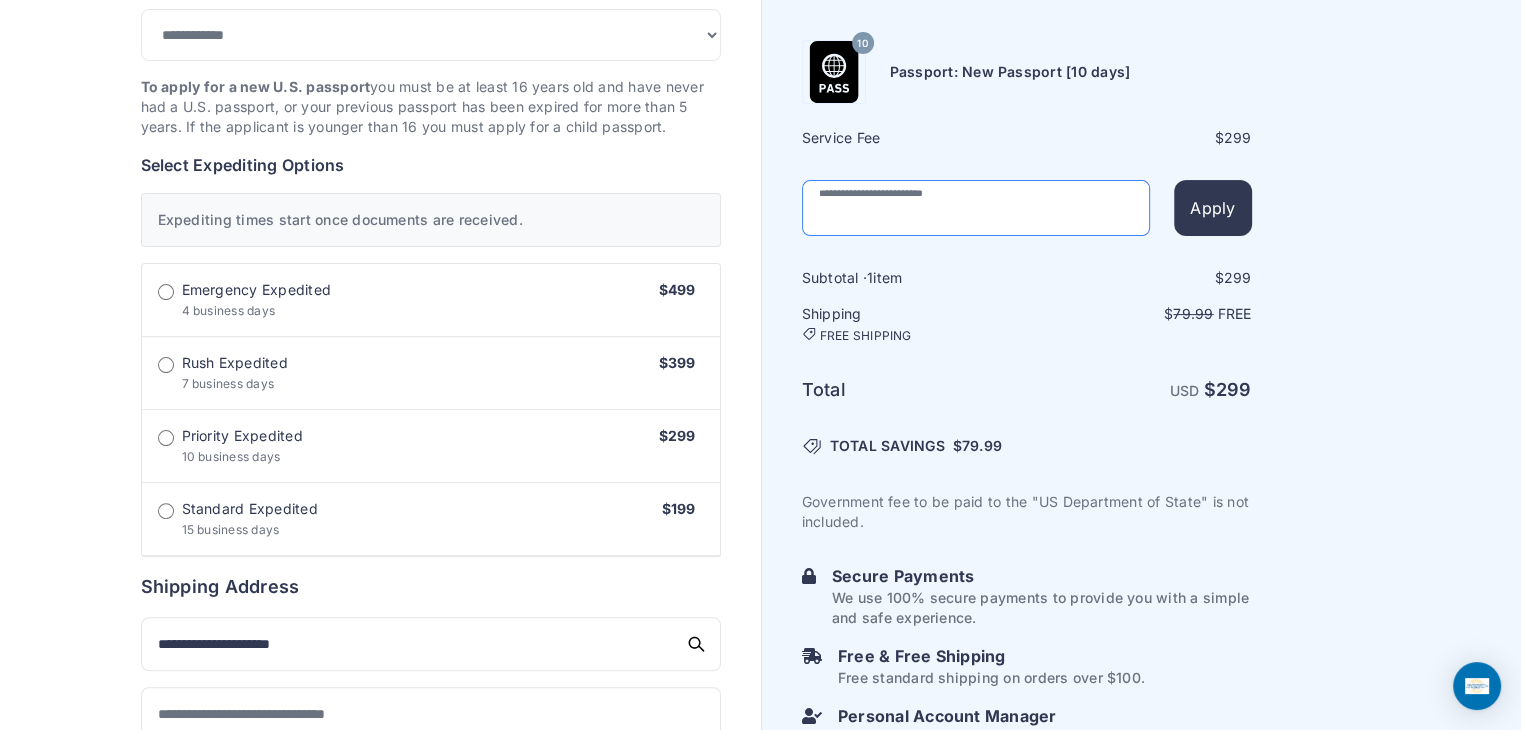 scroll, scrollTop: 500, scrollLeft: 0, axis: vertical 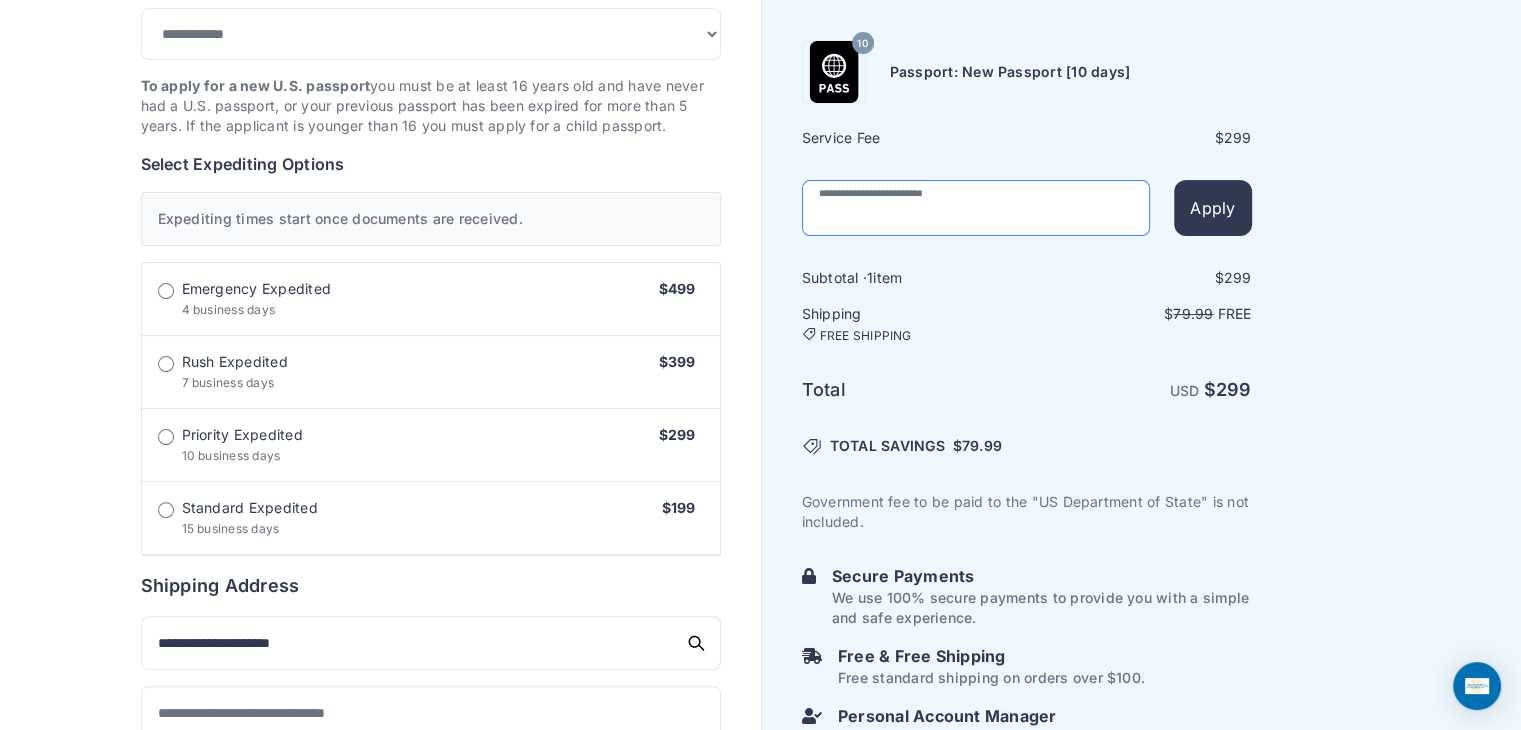 click at bounding box center (976, 208) 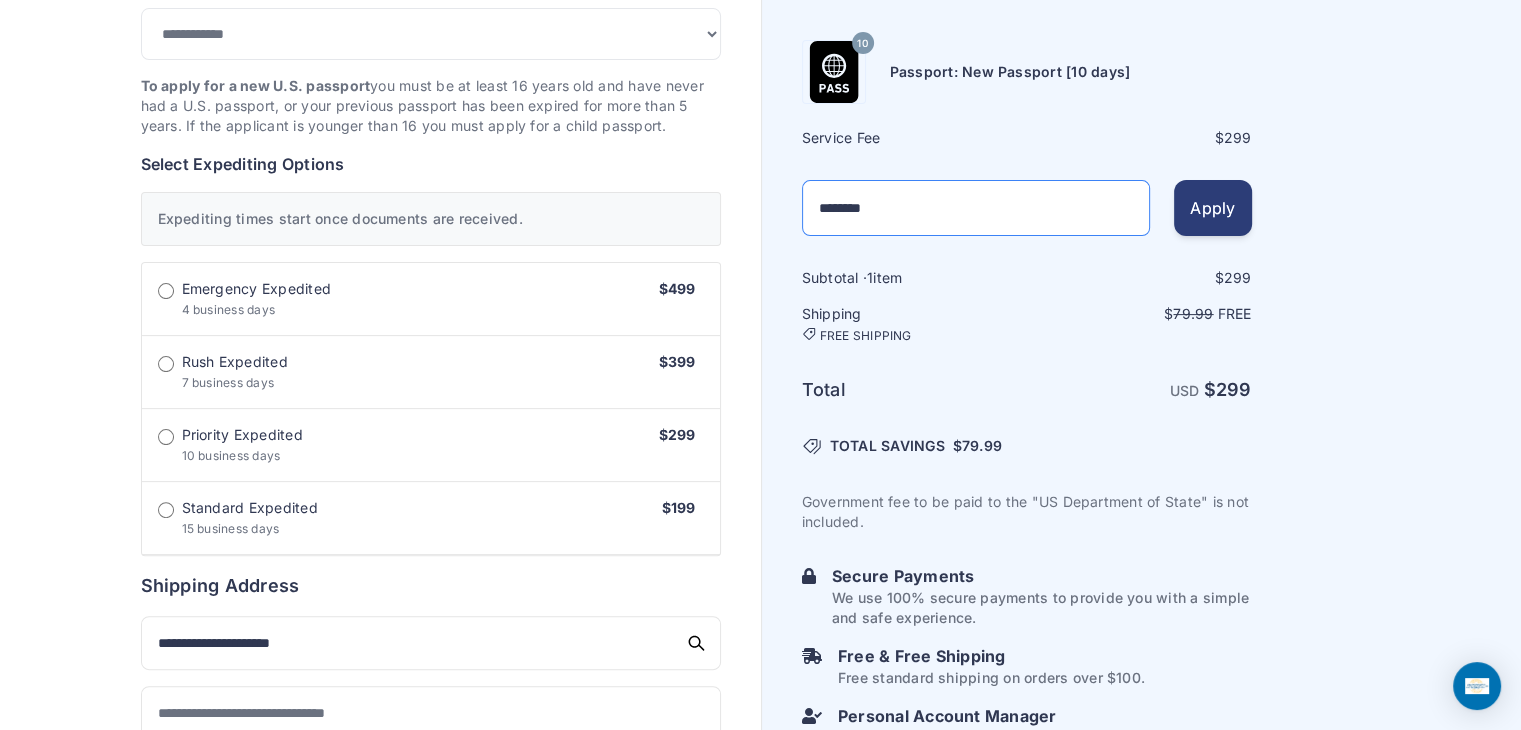 type on "********" 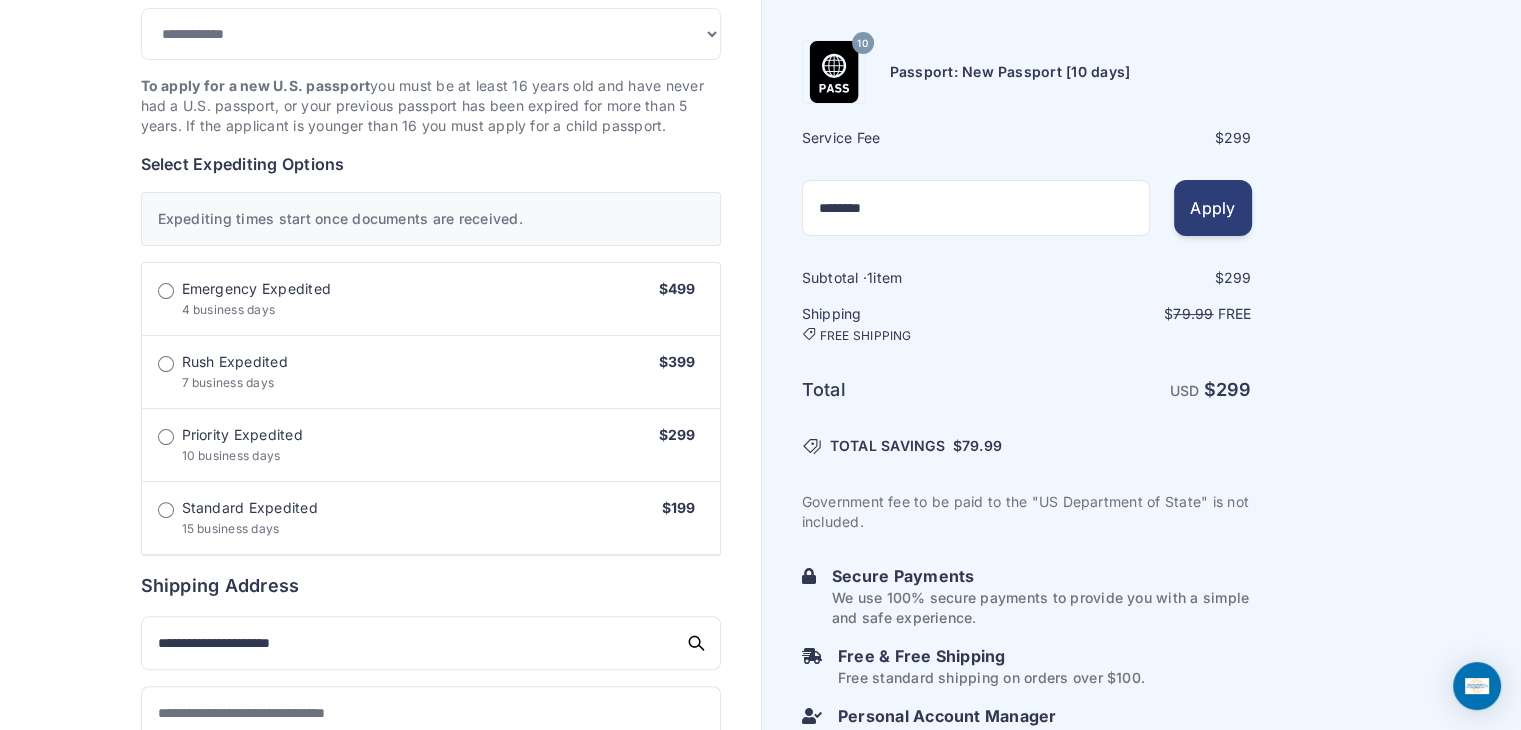 click on "Apply" at bounding box center (1212, 208) 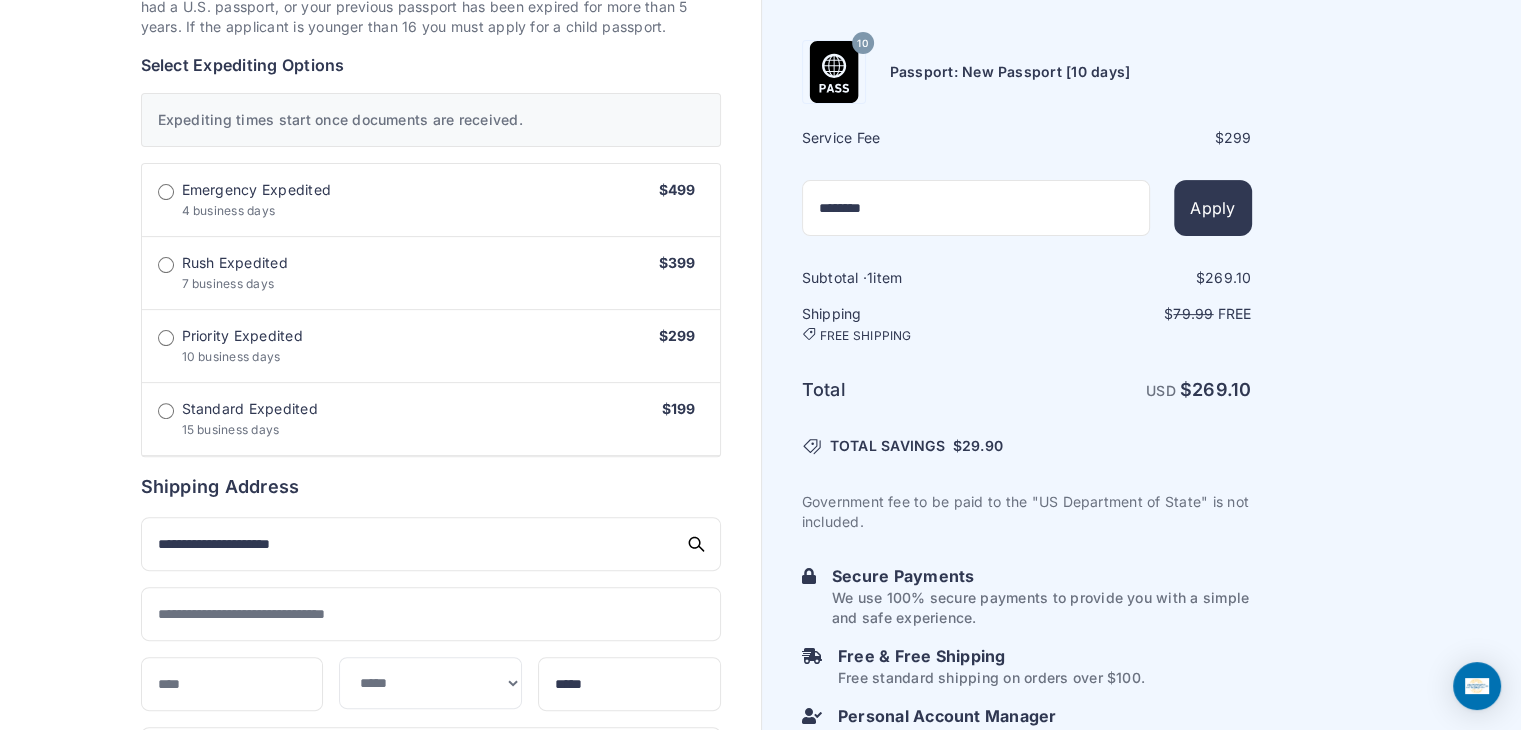 scroll, scrollTop: 600, scrollLeft: 0, axis: vertical 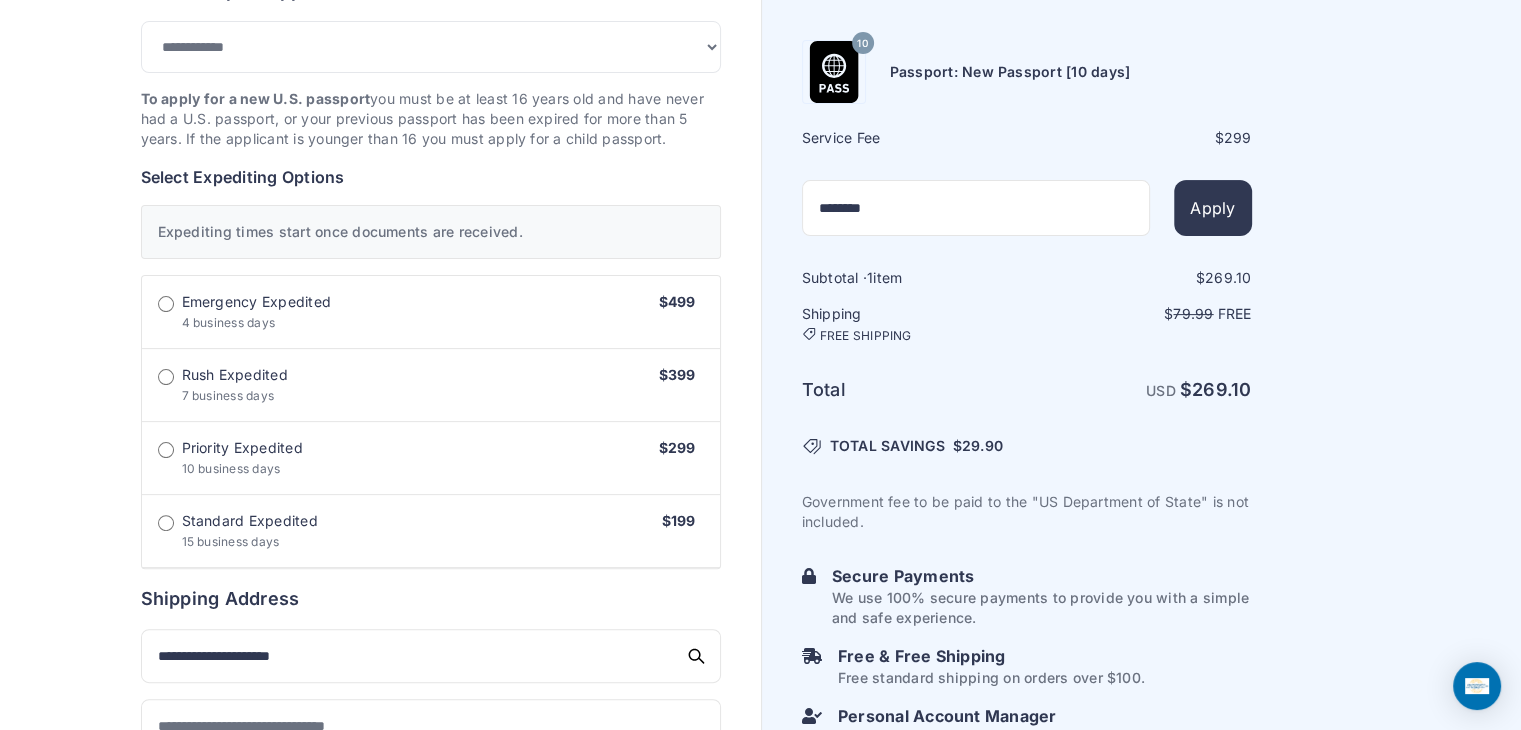 click on "Emergency Expedited
4 business days
$499" at bounding box center [431, 312] 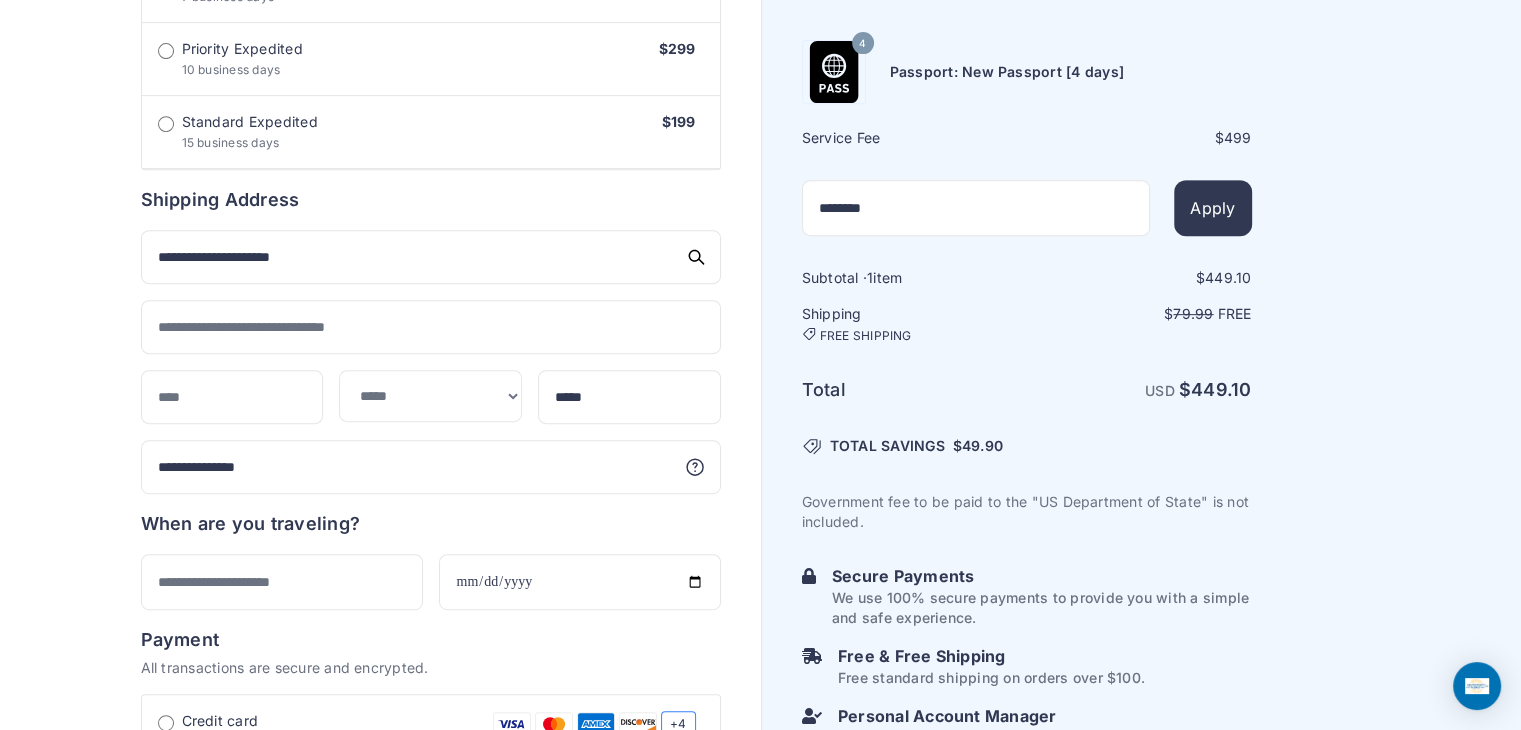 scroll, scrollTop: 887, scrollLeft: 0, axis: vertical 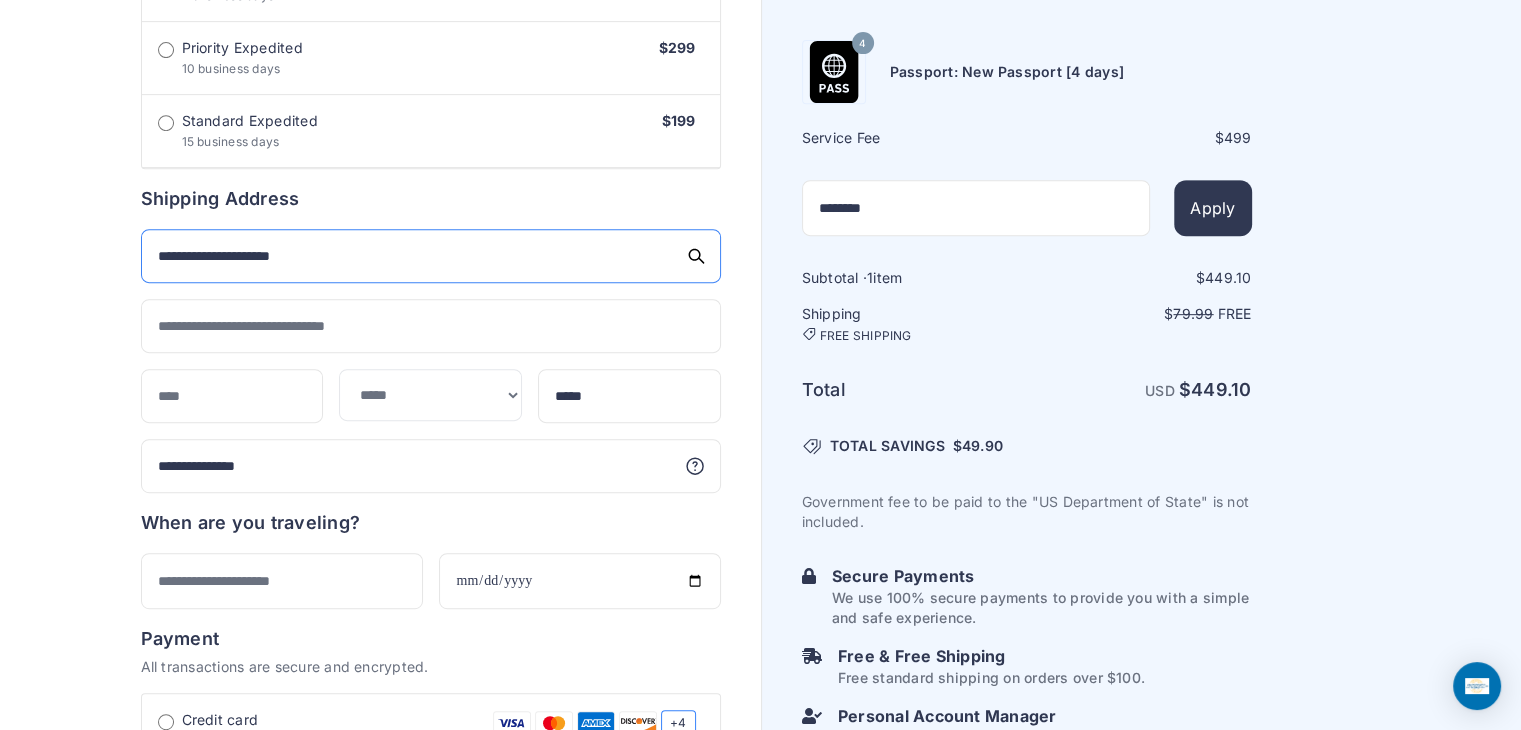 click on "**********" at bounding box center [431, 256] 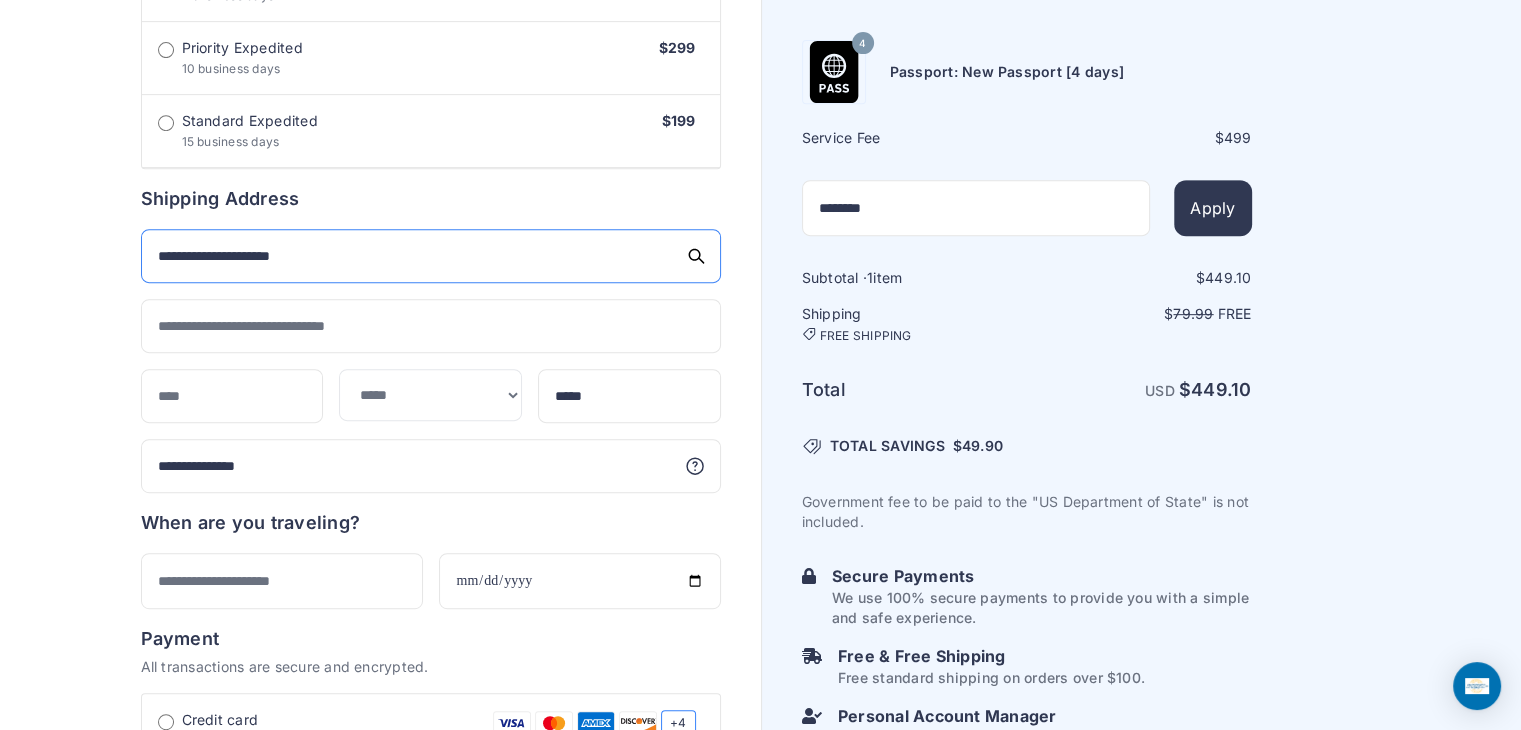 type on "**********" 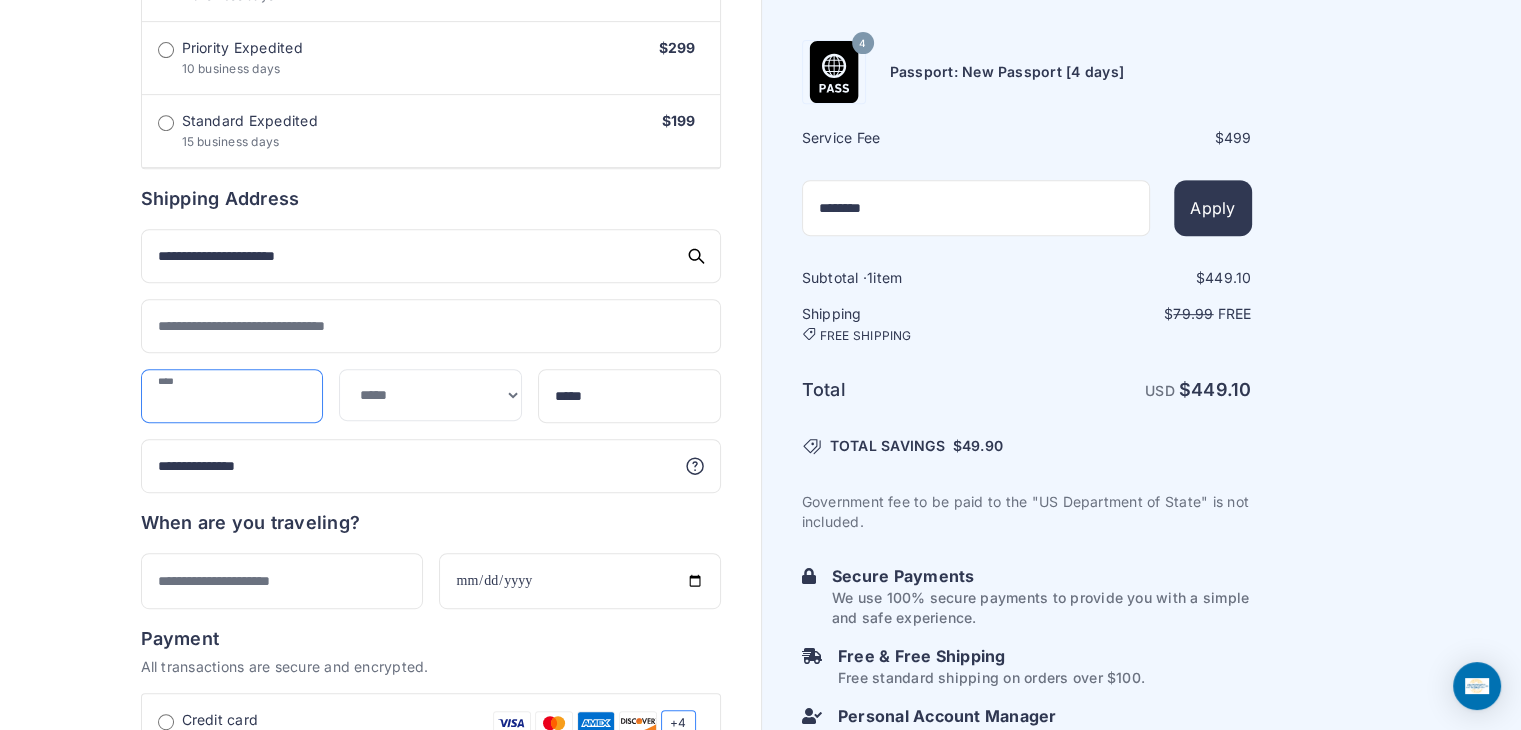 click at bounding box center (232, 396) 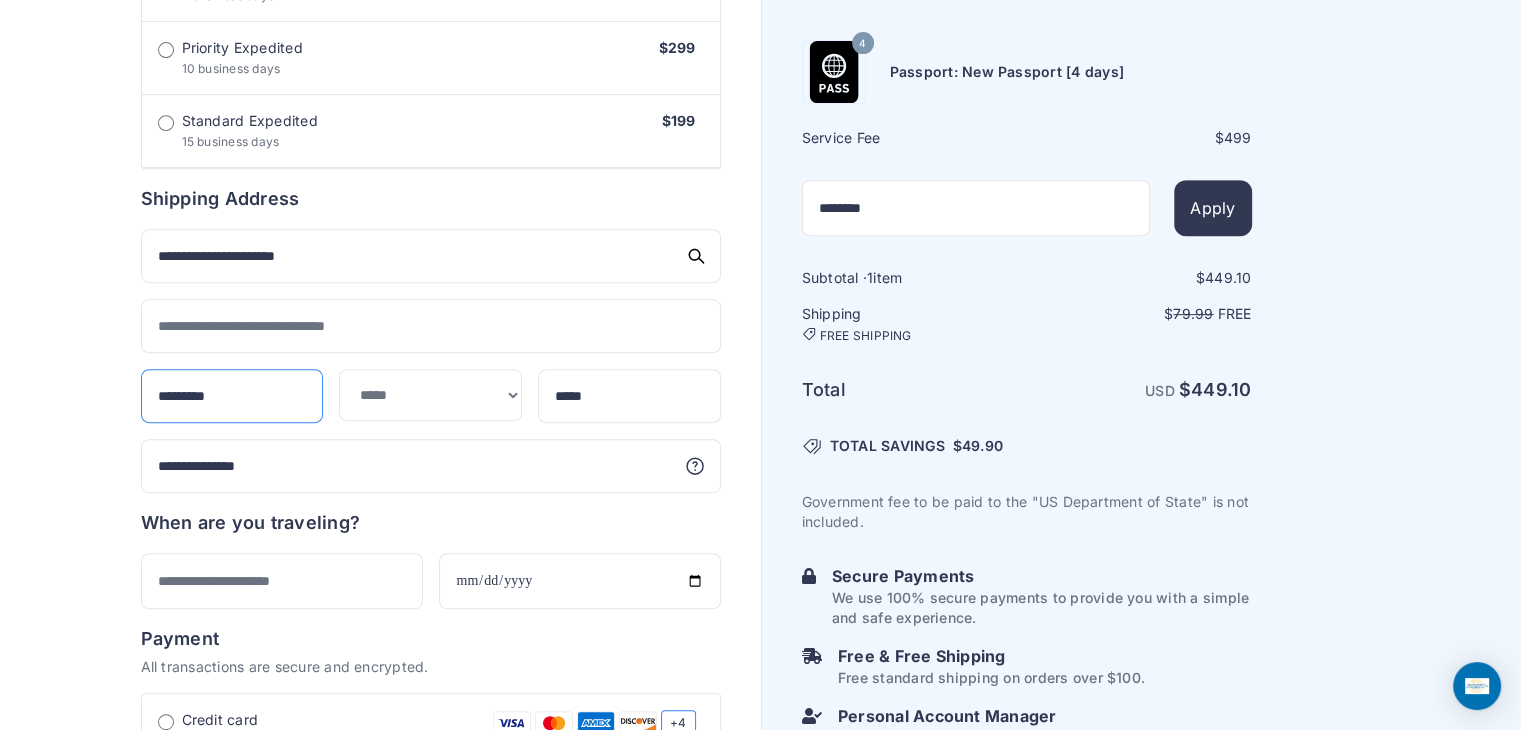 type on "*********" 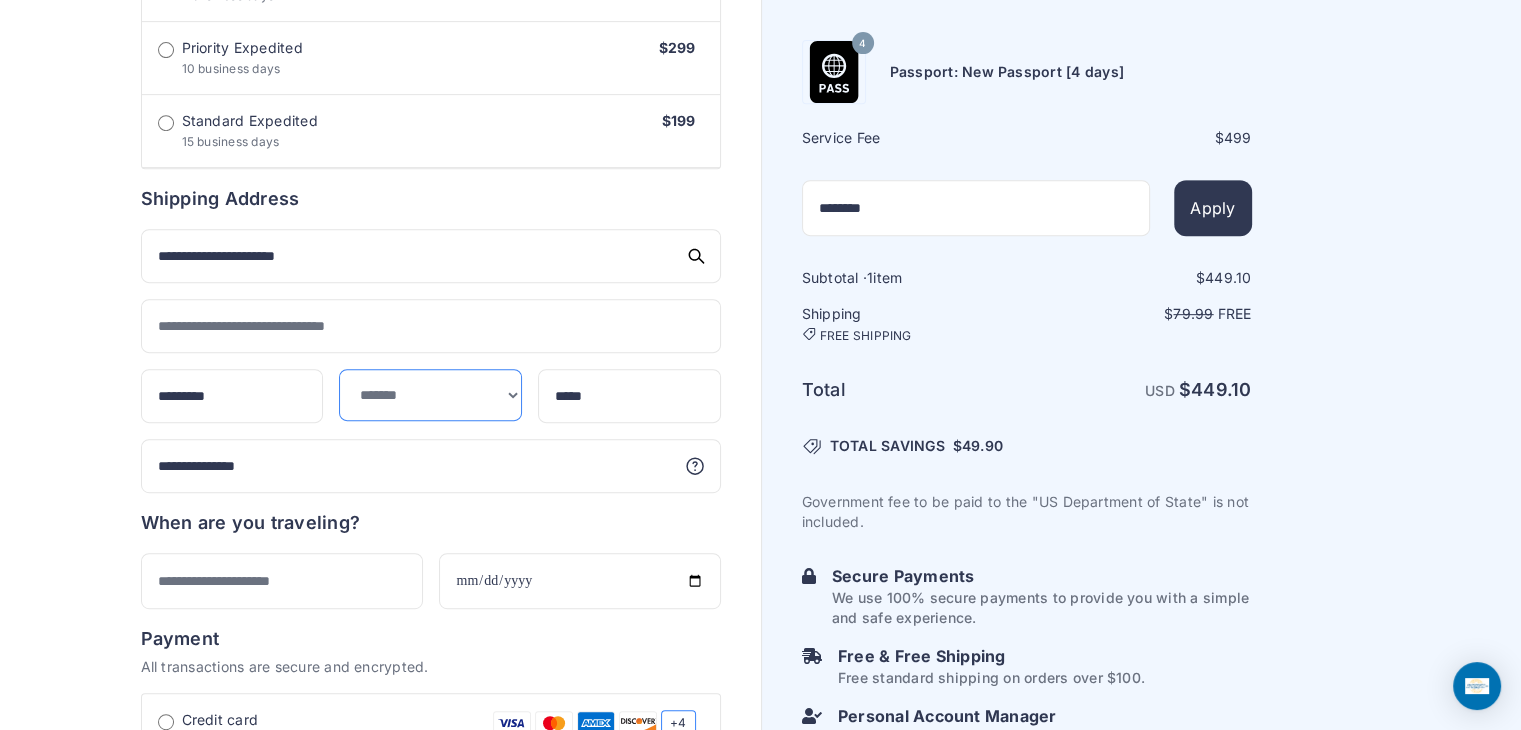 select on "**" 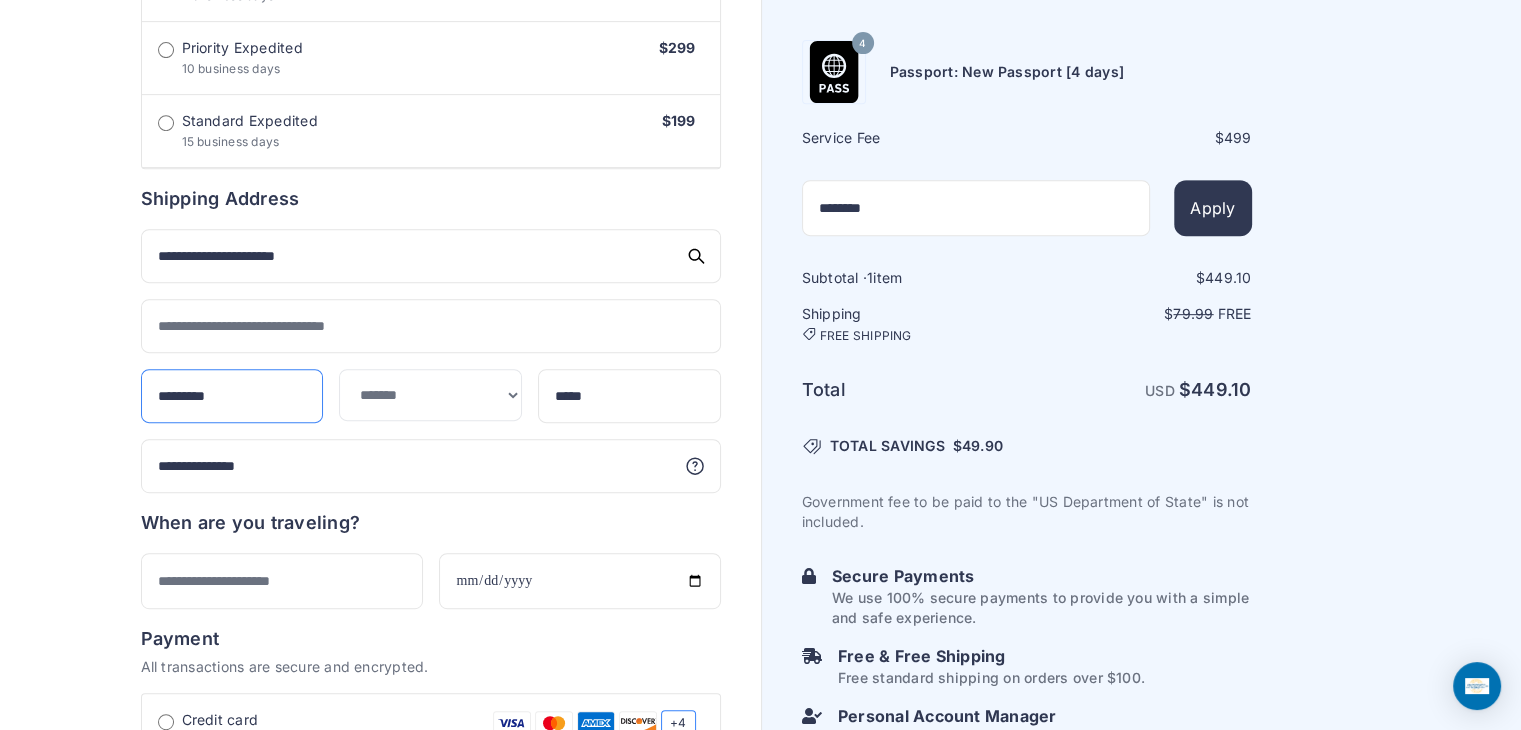 click on "*********" at bounding box center [232, 396] 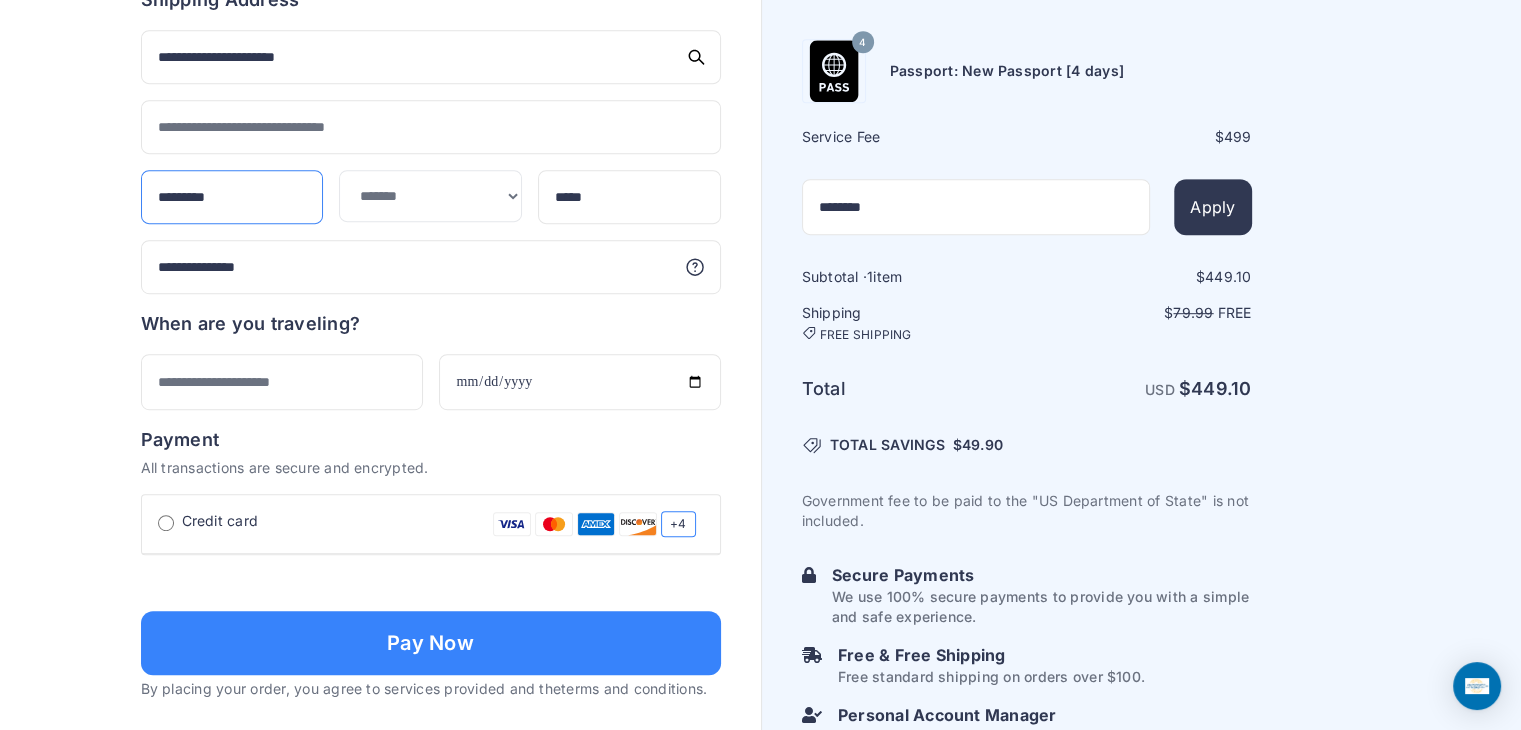 scroll, scrollTop: 1087, scrollLeft: 0, axis: vertical 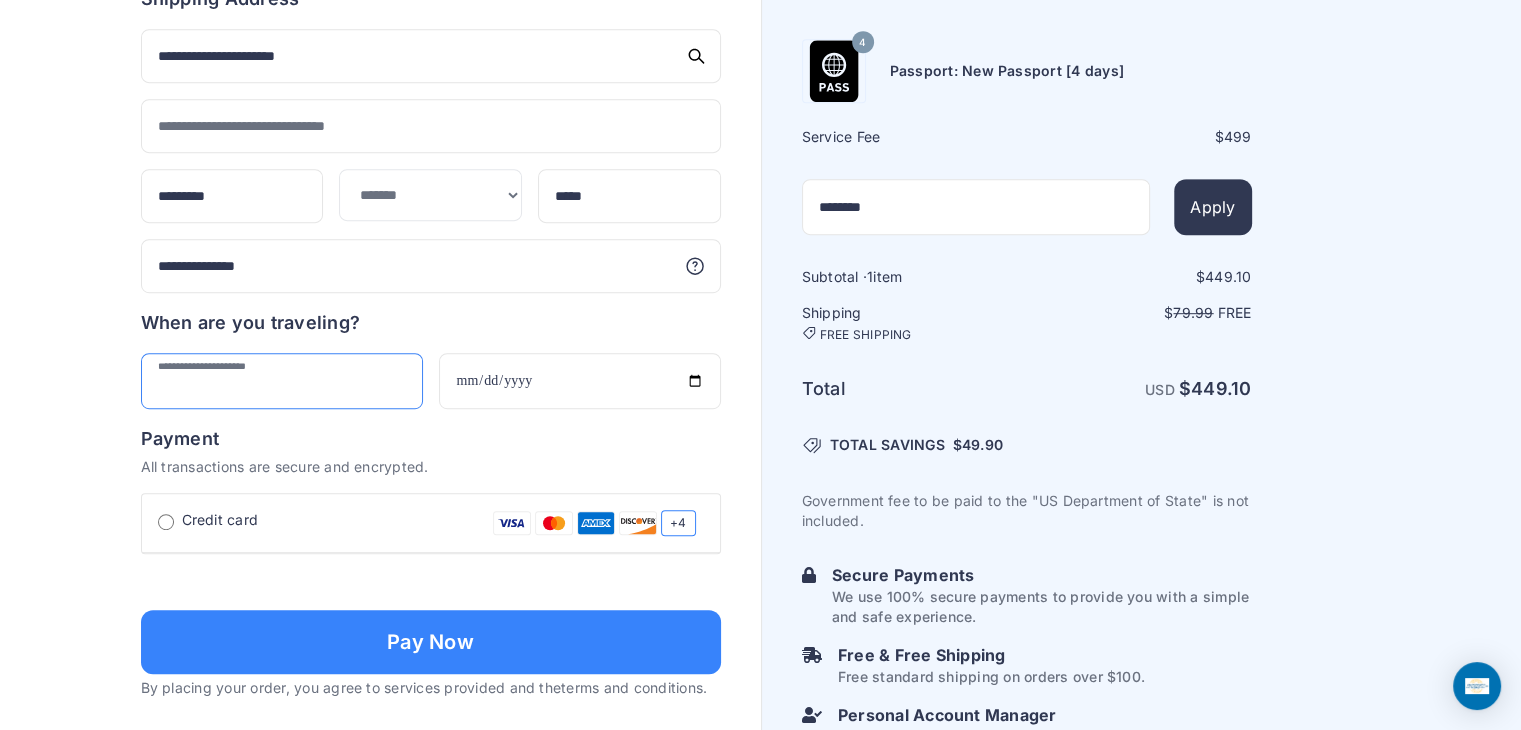 click at bounding box center [282, 381] 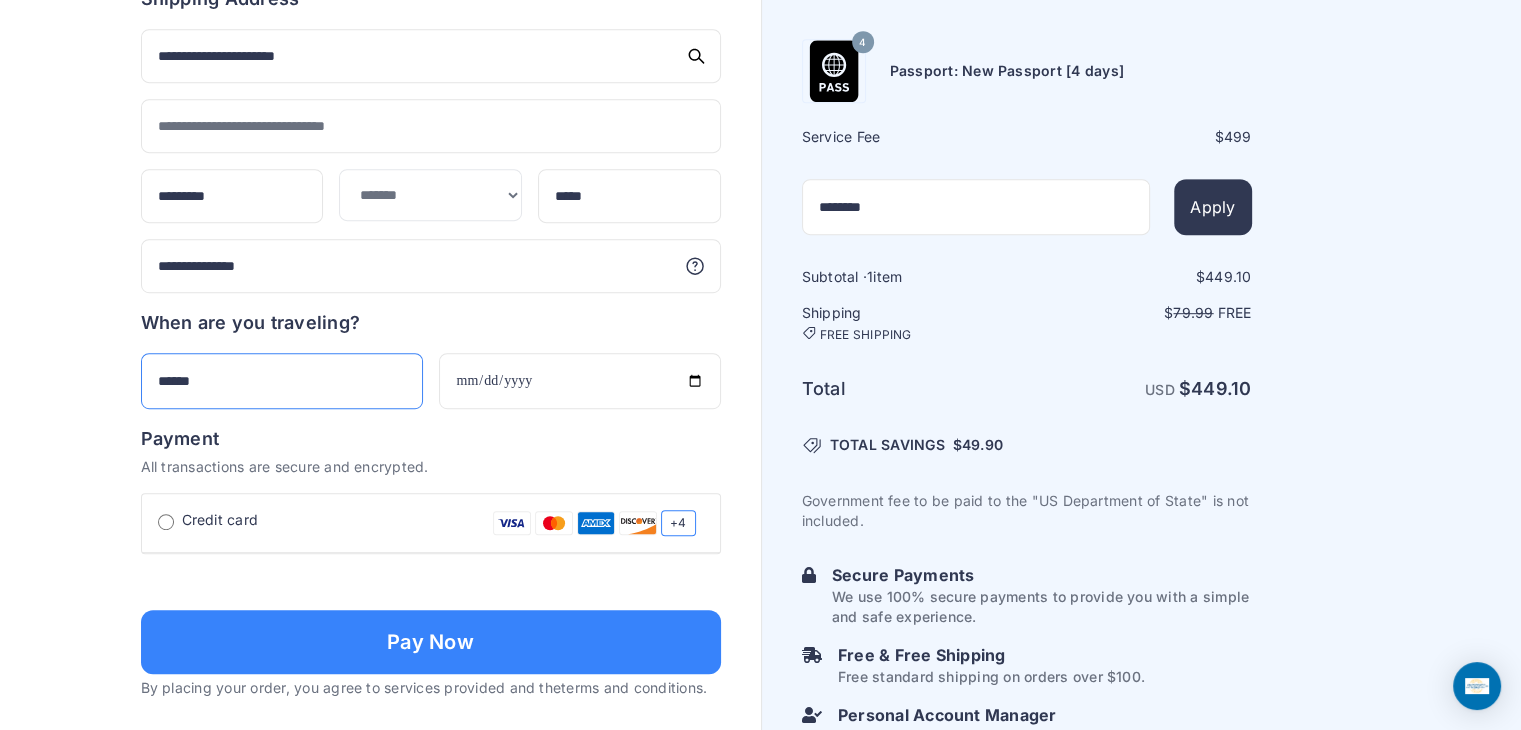 type on "******" 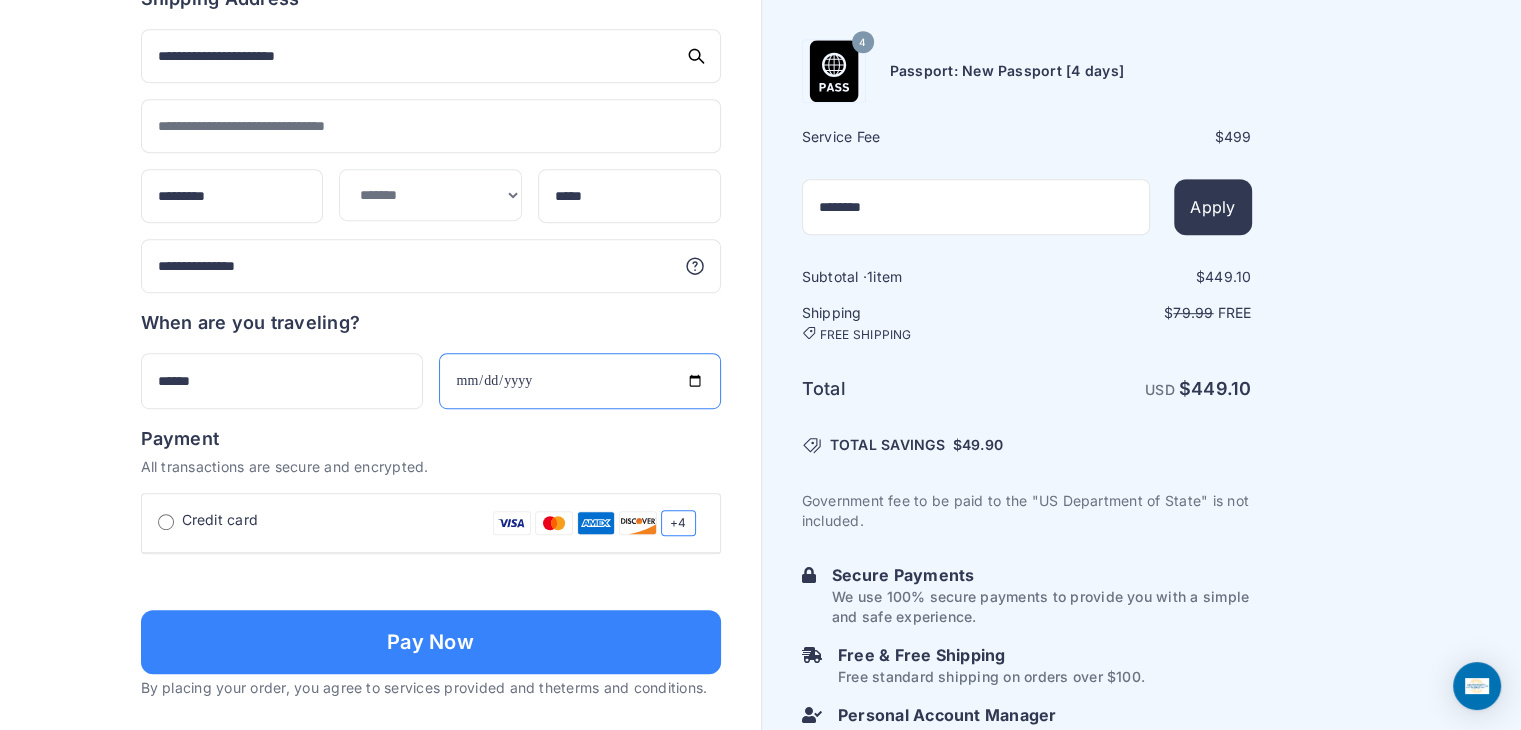 type on "**********" 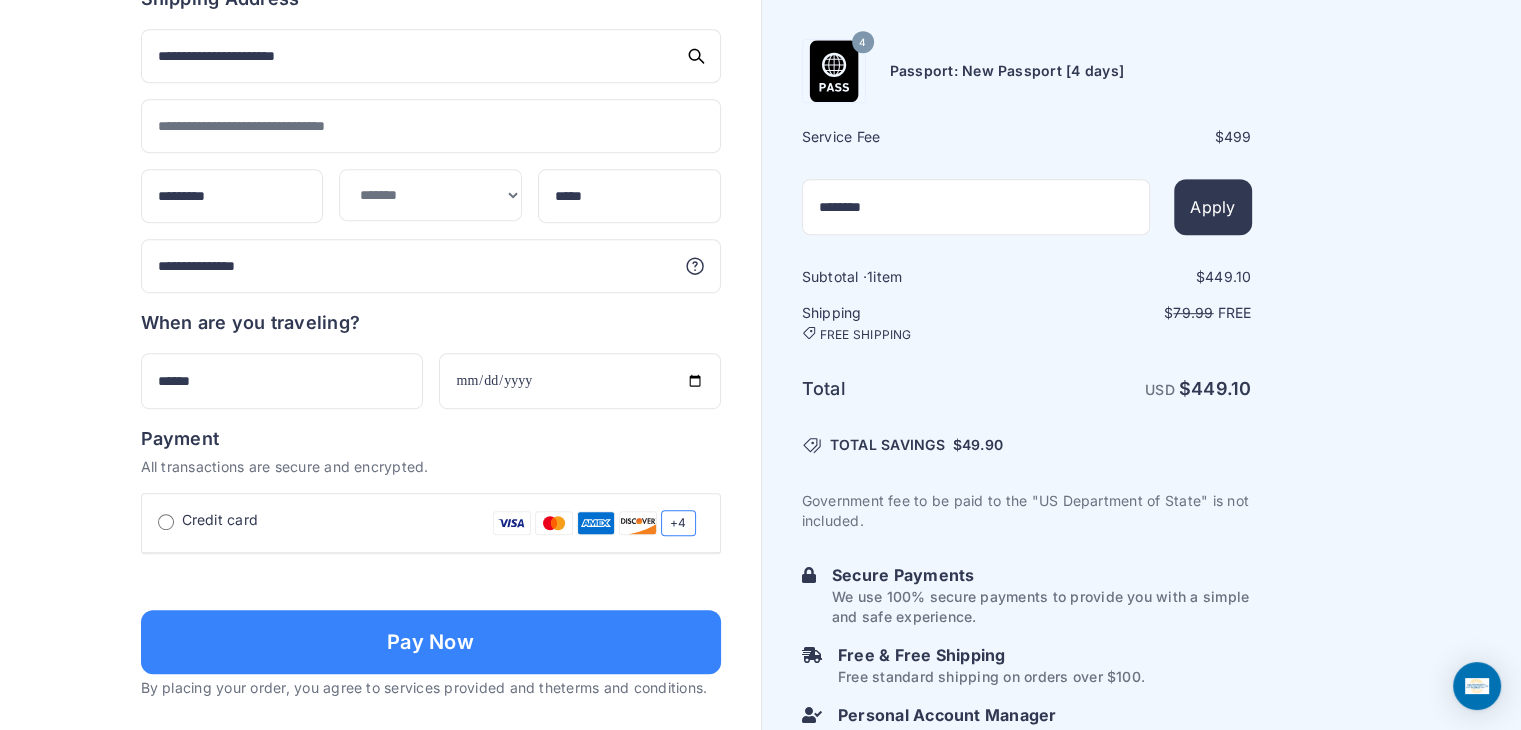 click on "Order summary
$ 449.10
4
499 1" at bounding box center (380, -60) 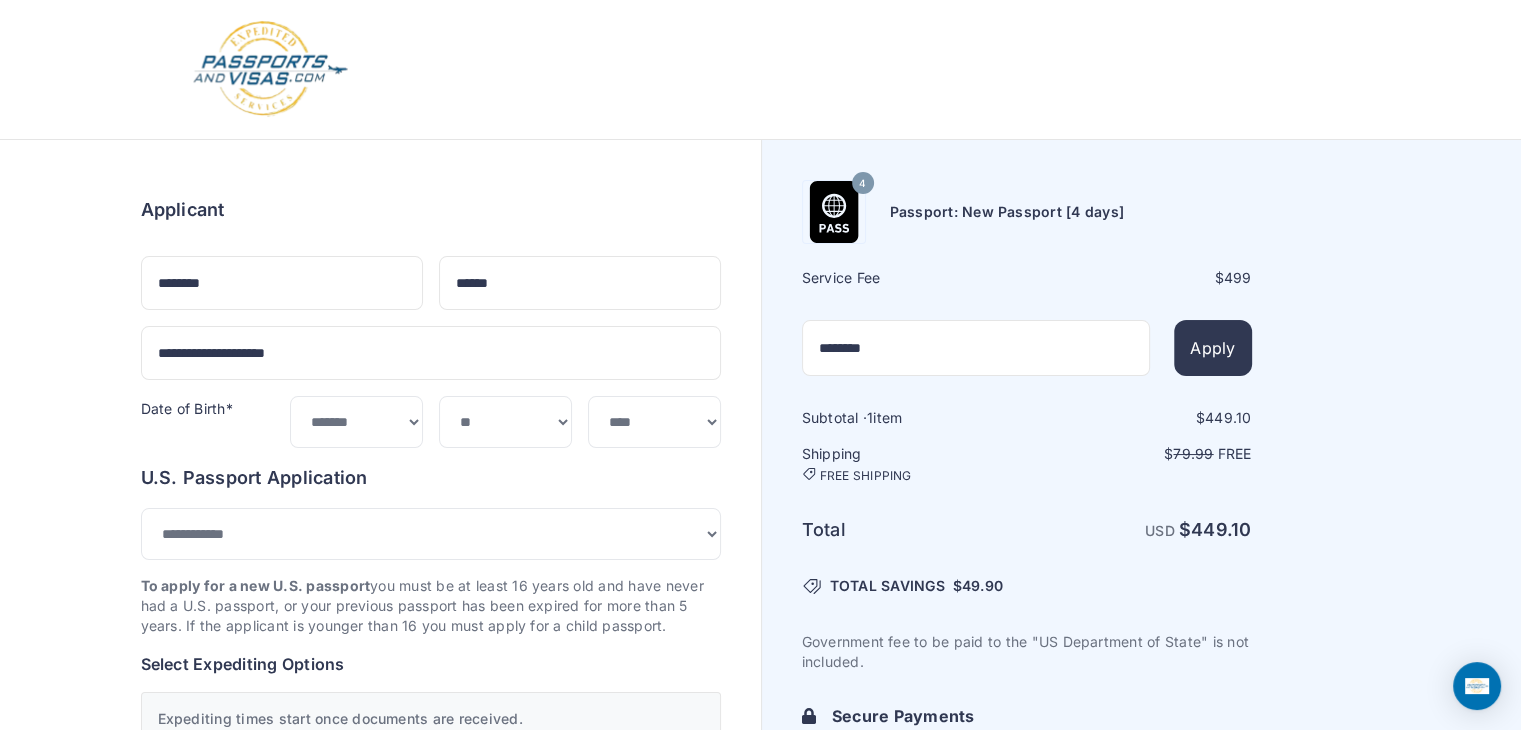 scroll, scrollTop: 0, scrollLeft: 0, axis: both 